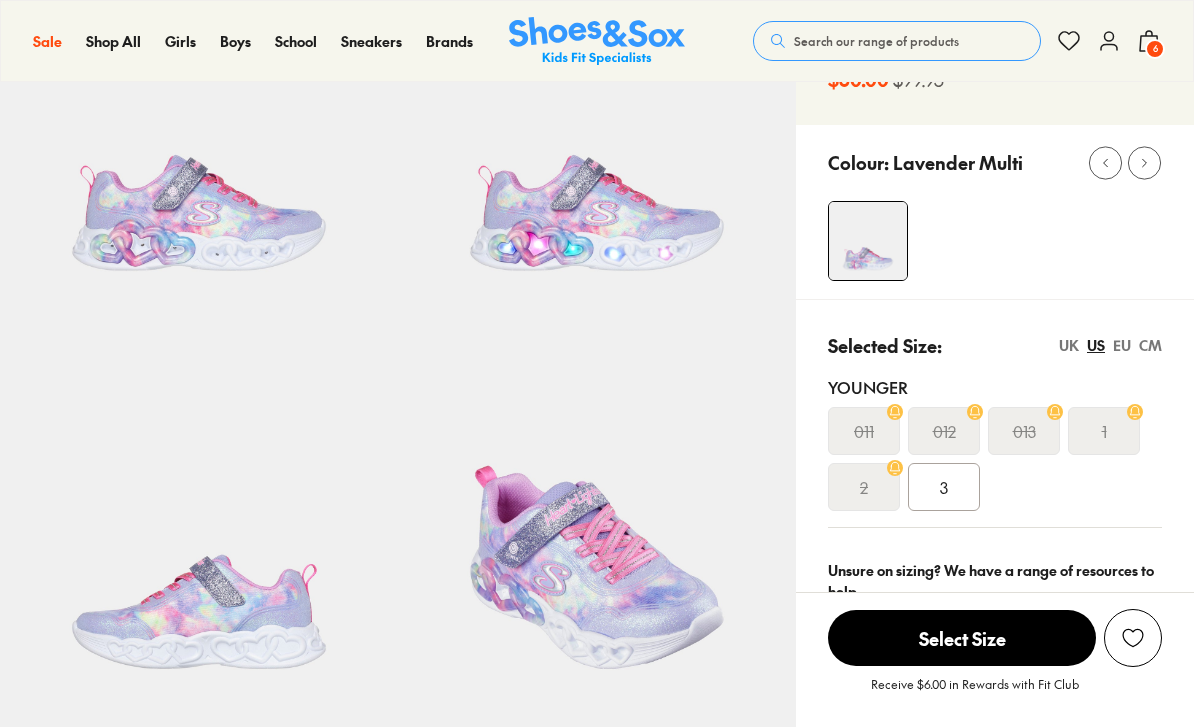 scroll, scrollTop: 198, scrollLeft: 0, axis: vertical 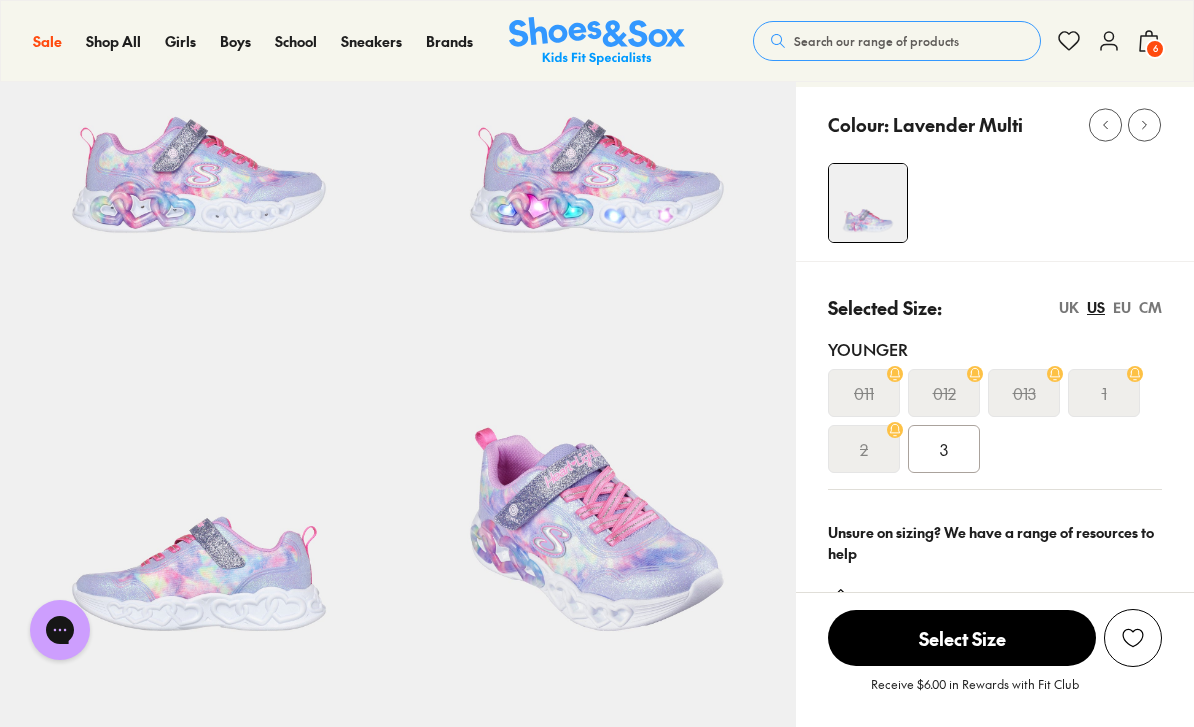 click on "1" at bounding box center [1104, 393] 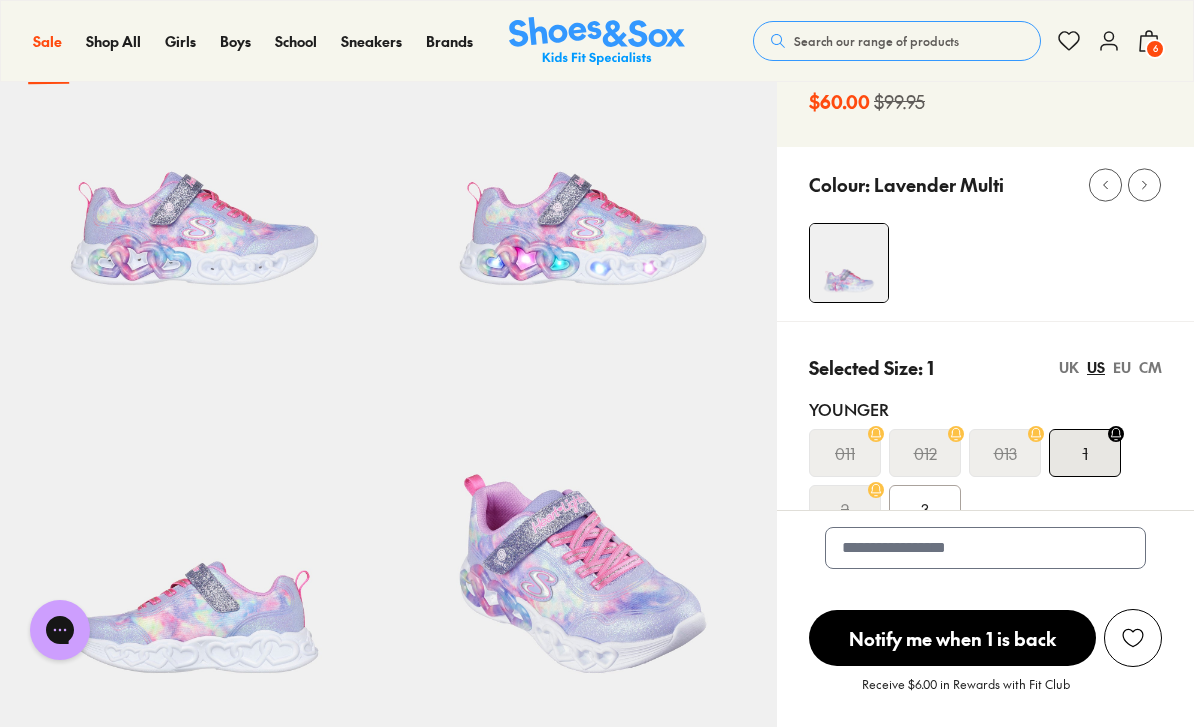 scroll, scrollTop: 177, scrollLeft: 0, axis: vertical 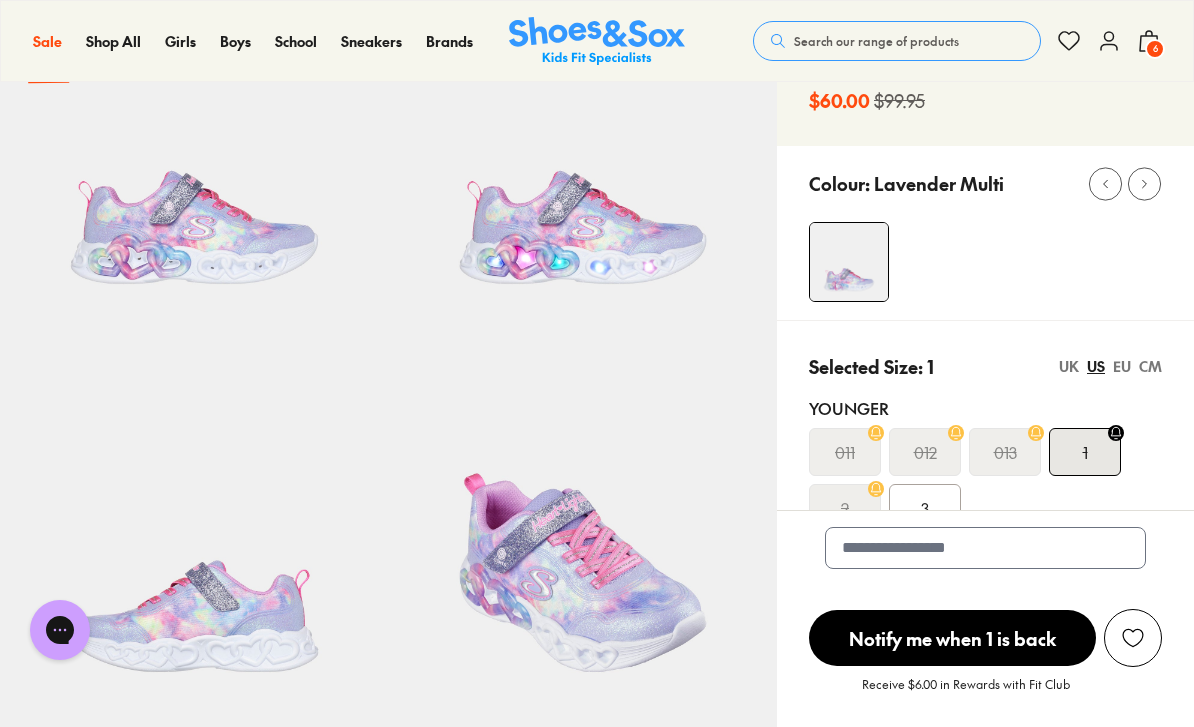 click on "UK" at bounding box center [1069, 366] 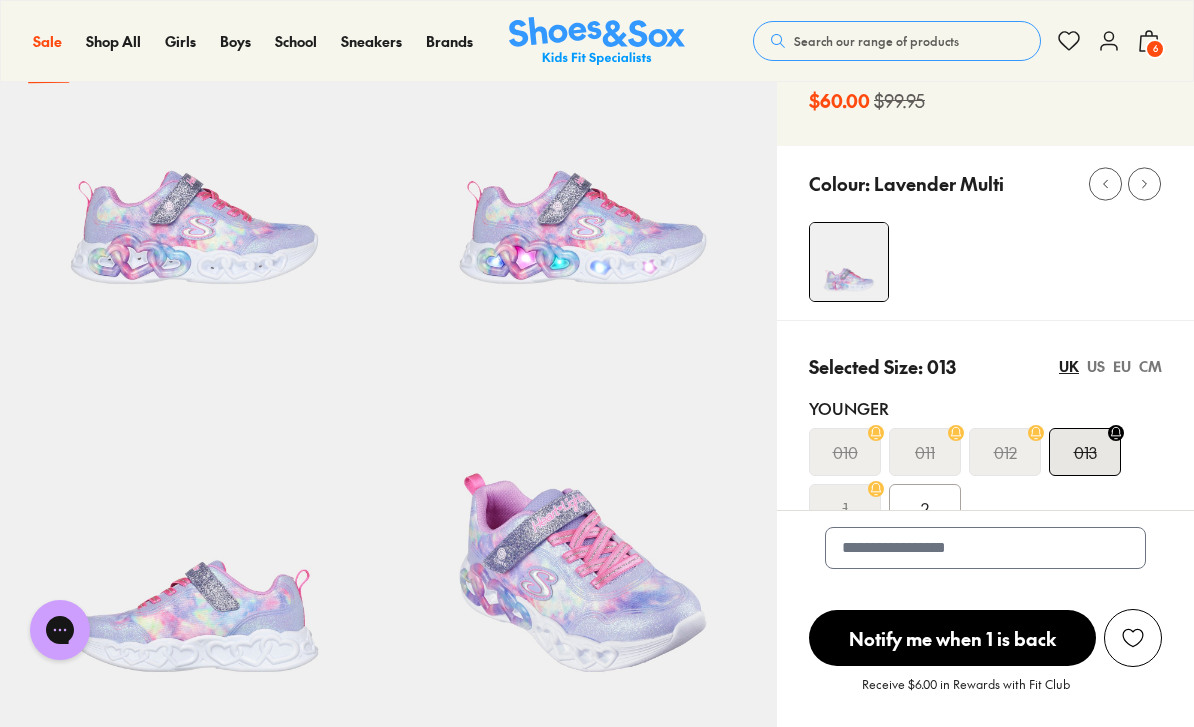 click on "1" at bounding box center (845, 508) 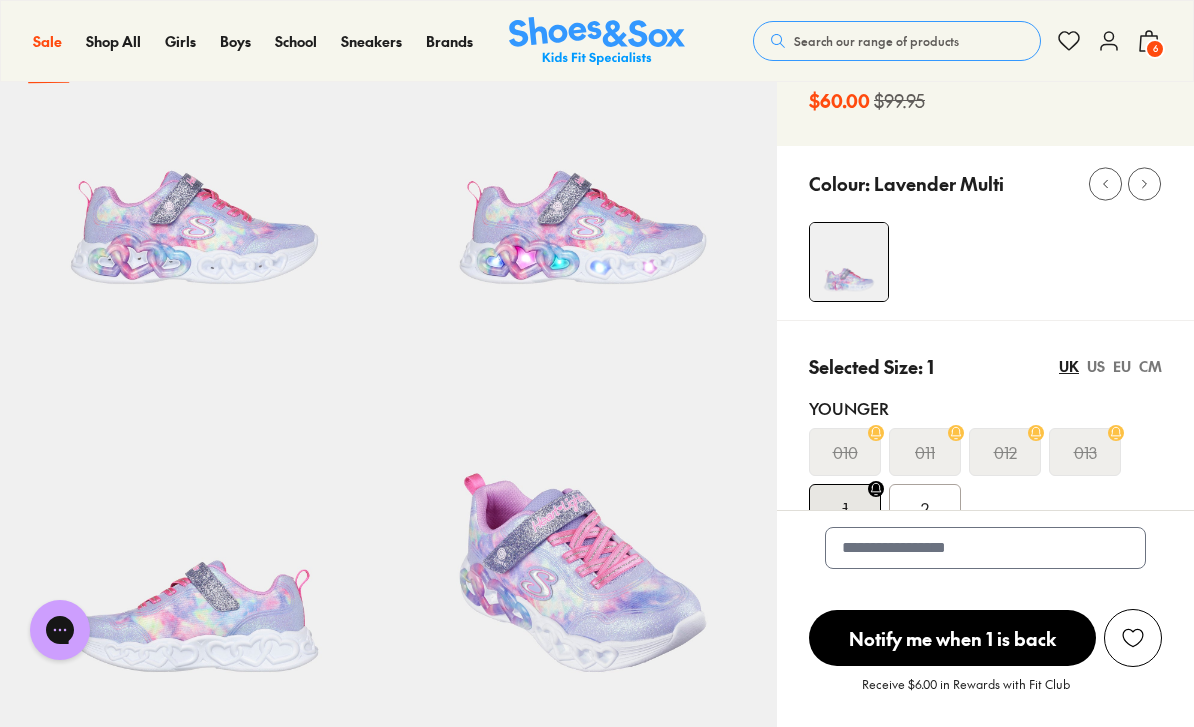 click on "UK" at bounding box center [1069, 366] 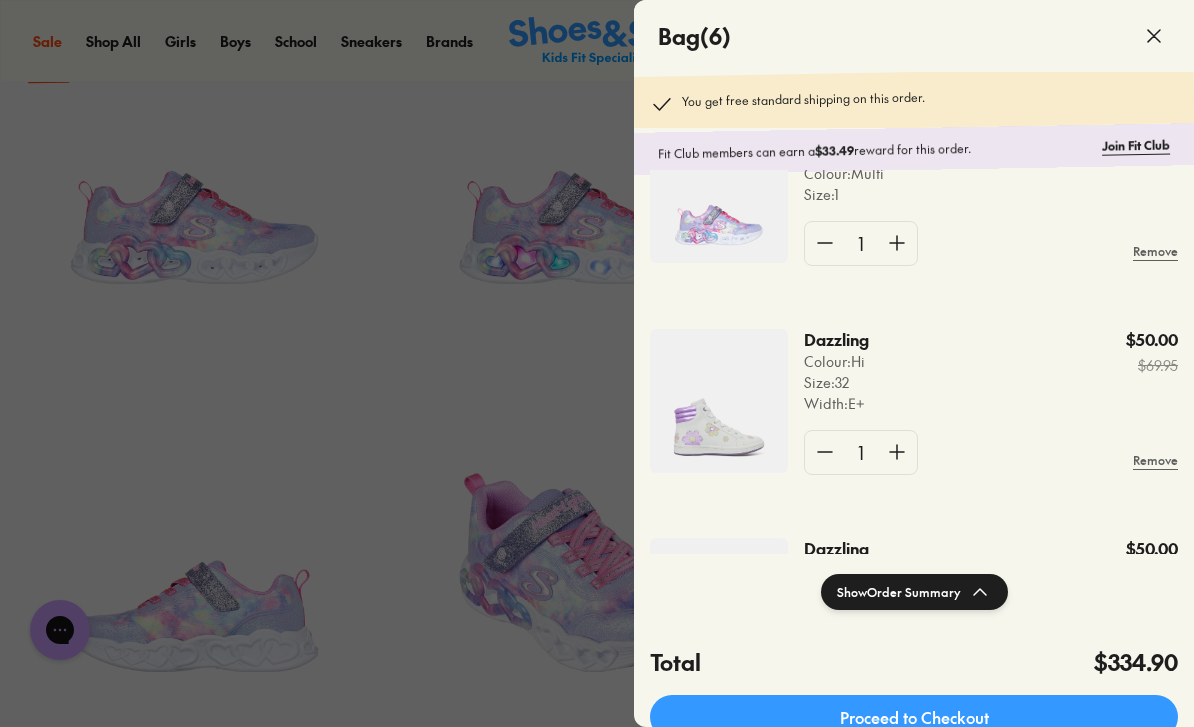 scroll, scrollTop: 92, scrollLeft: 0, axis: vertical 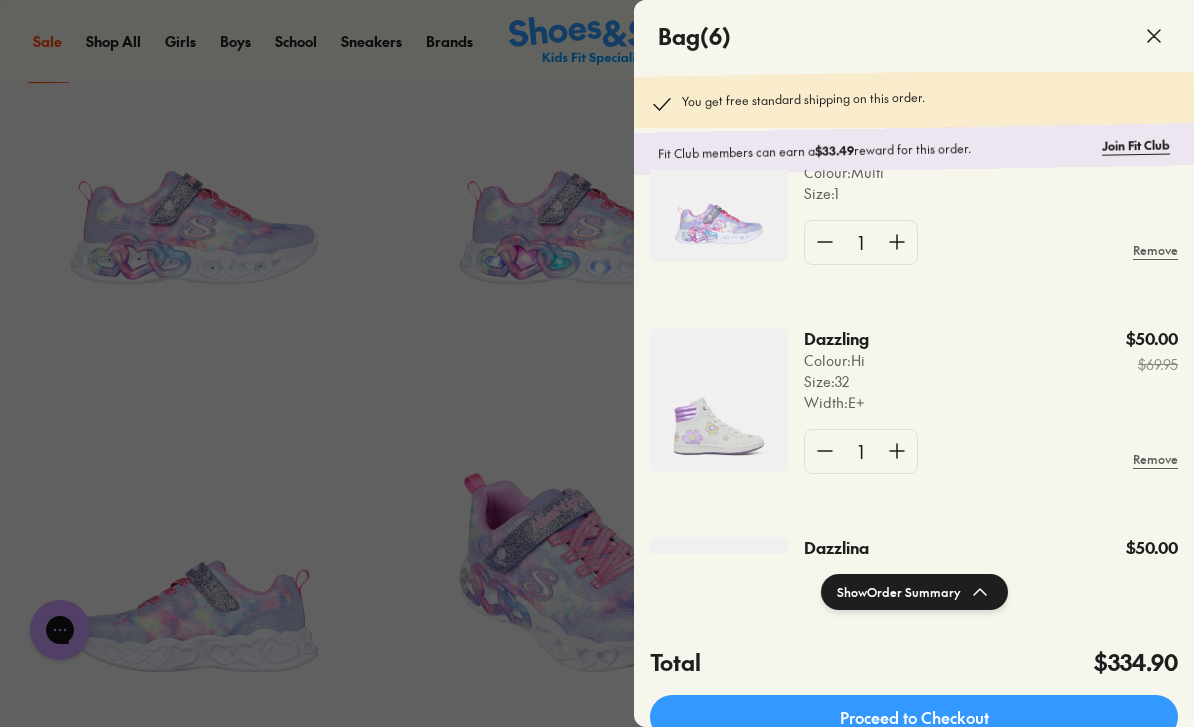 click 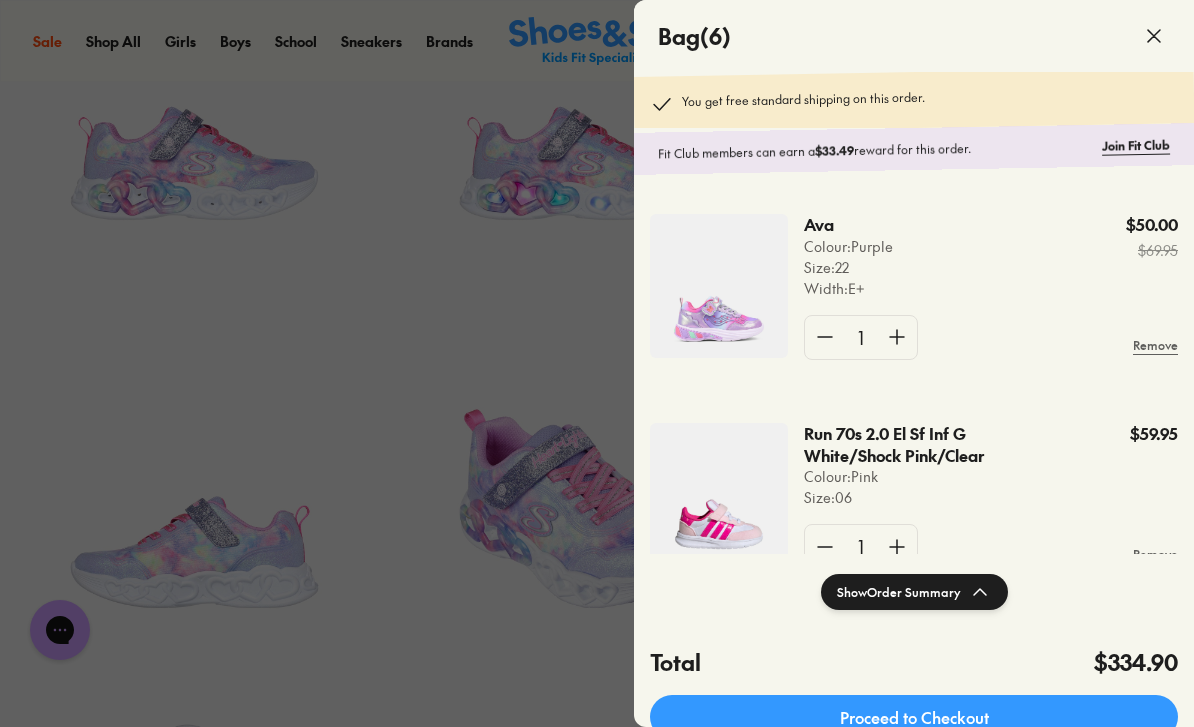 scroll, scrollTop: 771, scrollLeft: 0, axis: vertical 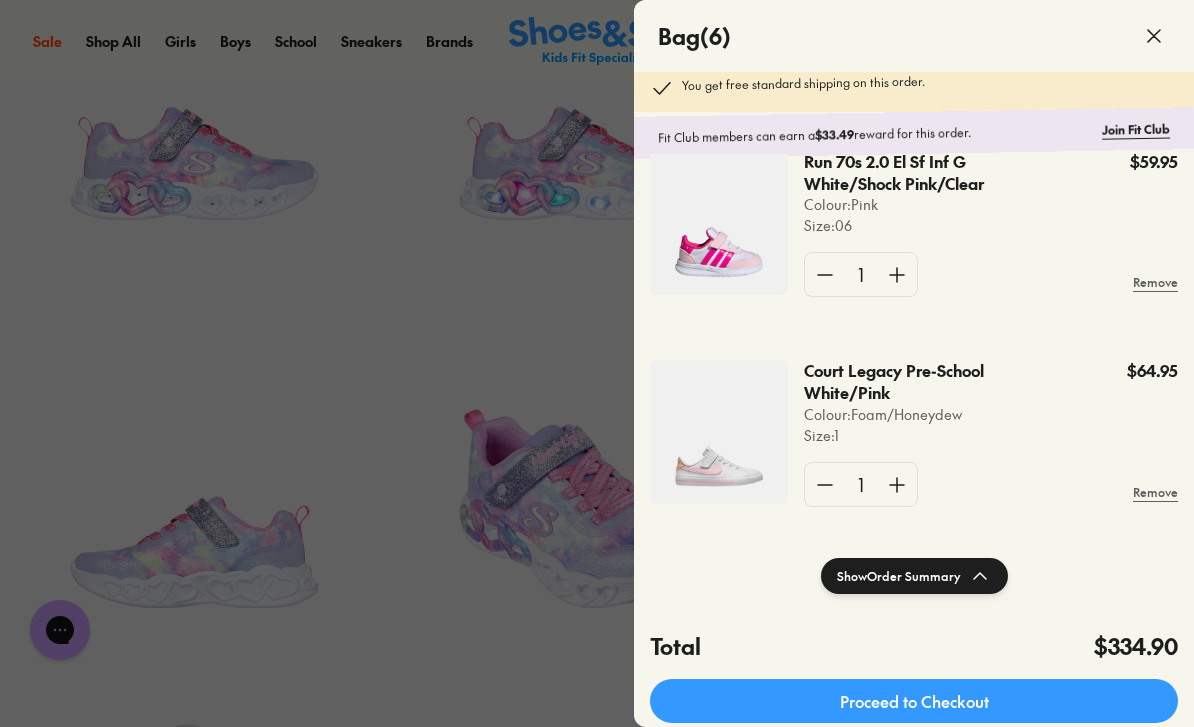 click 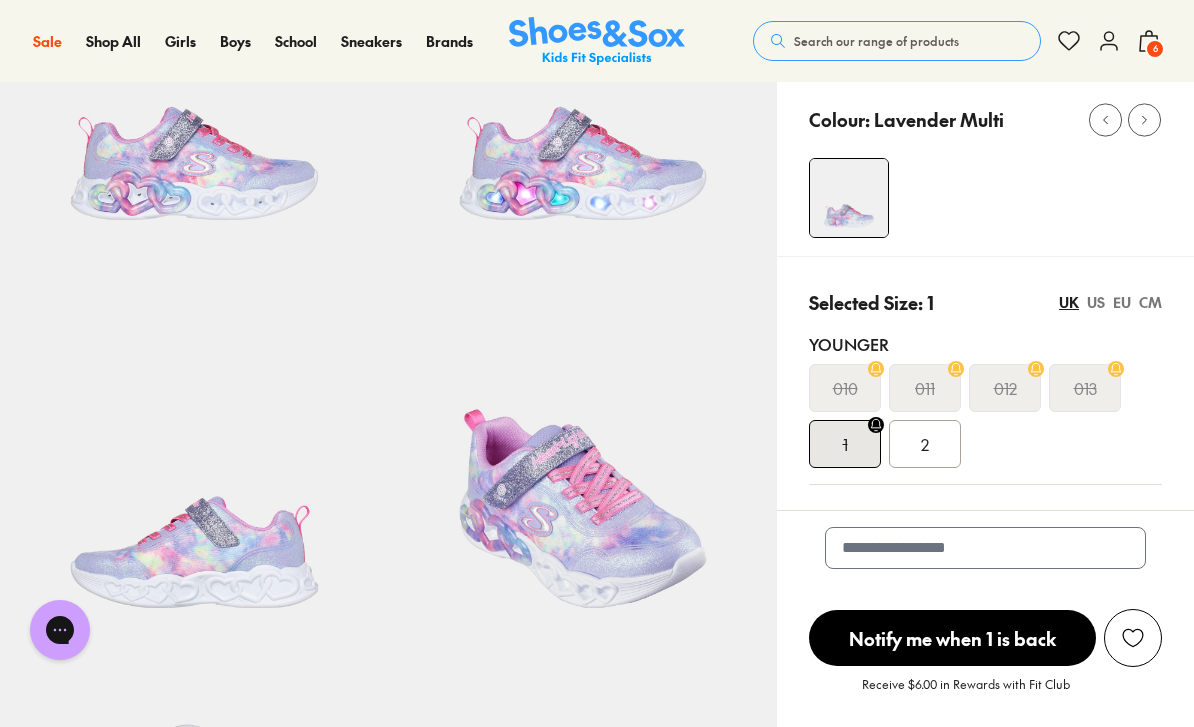 click on "Search our range of products" at bounding box center (876, 41) 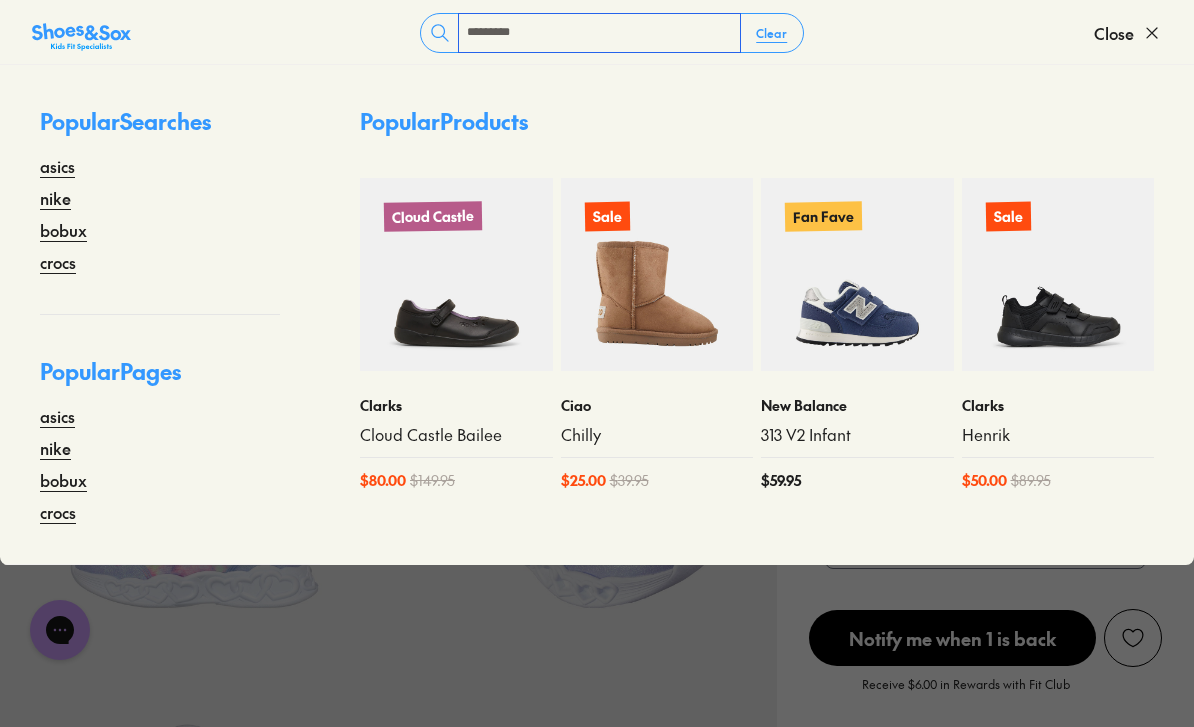 type on "*********" 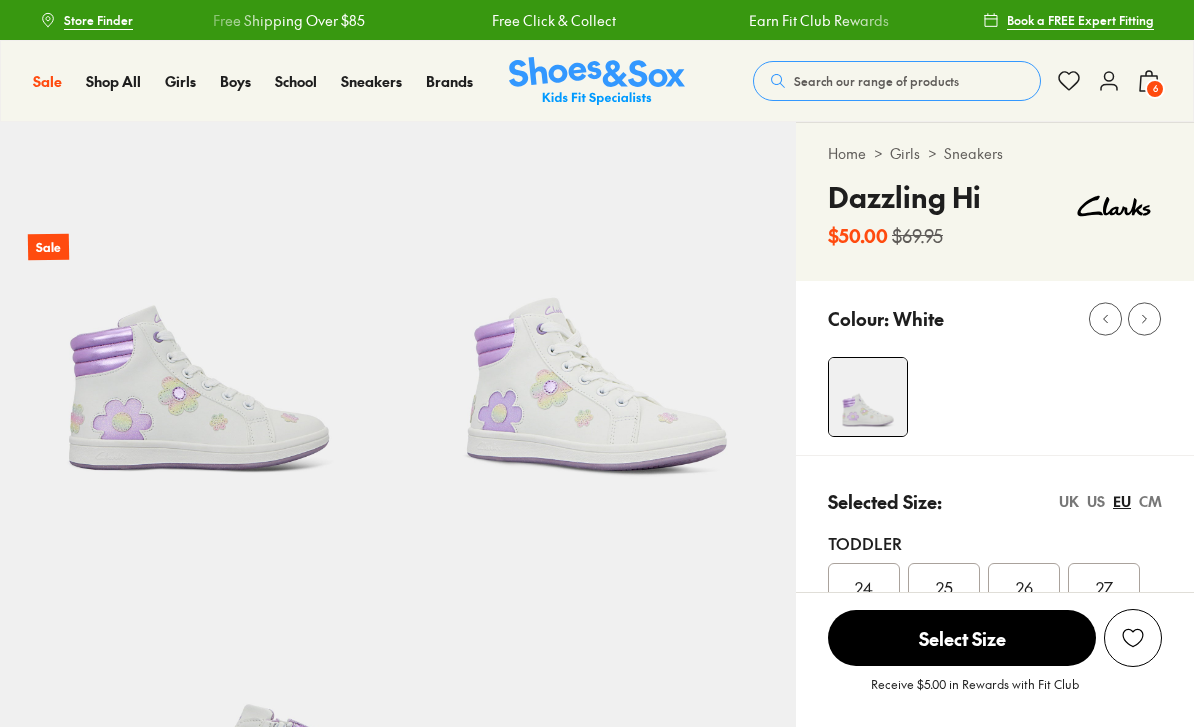 scroll, scrollTop: 0, scrollLeft: 0, axis: both 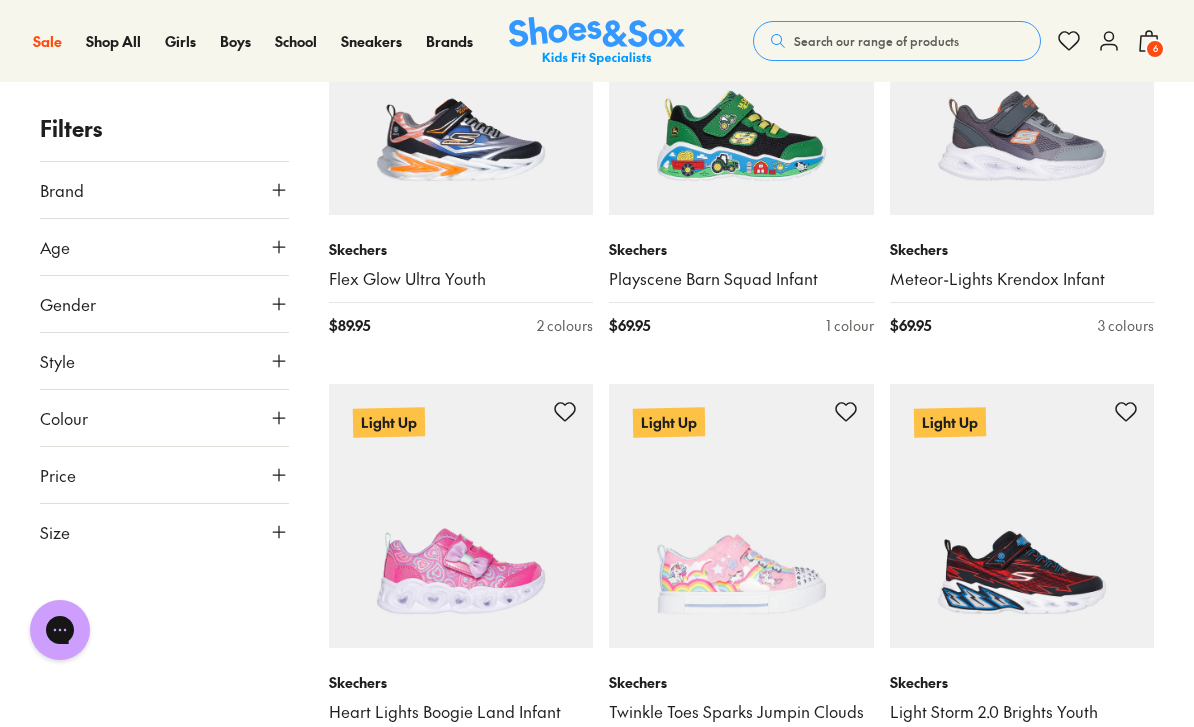 click on "Search our range of products" at bounding box center [876, 41] 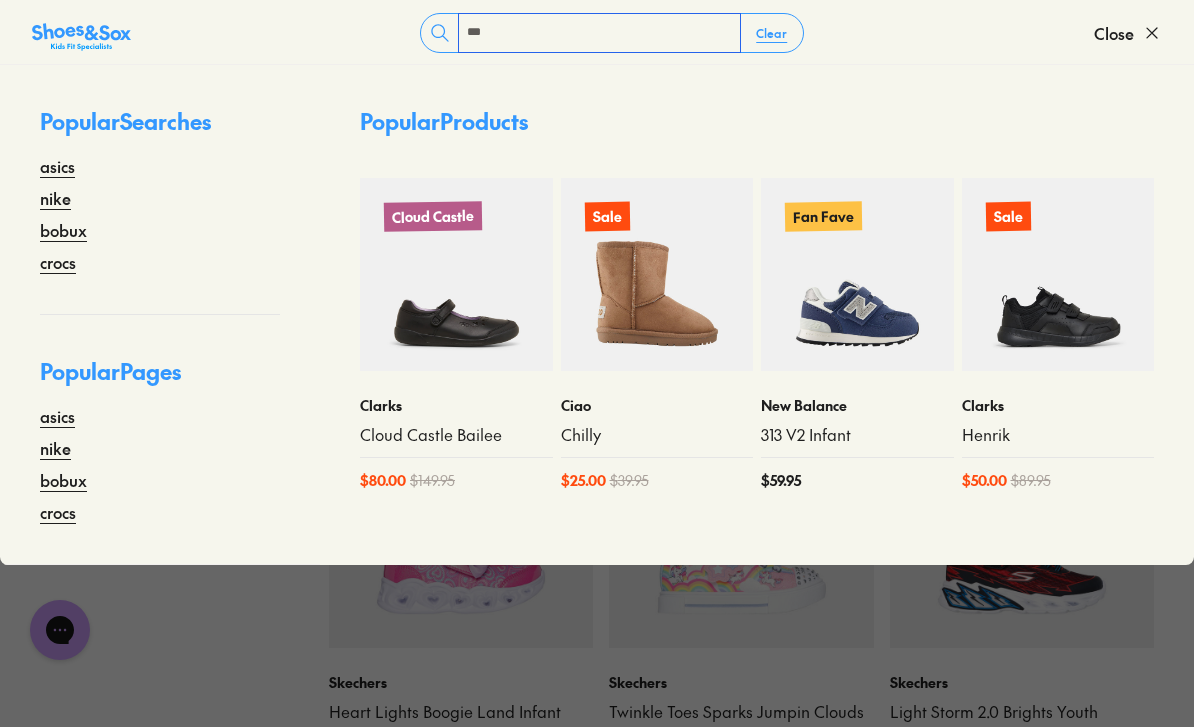 type on "***" 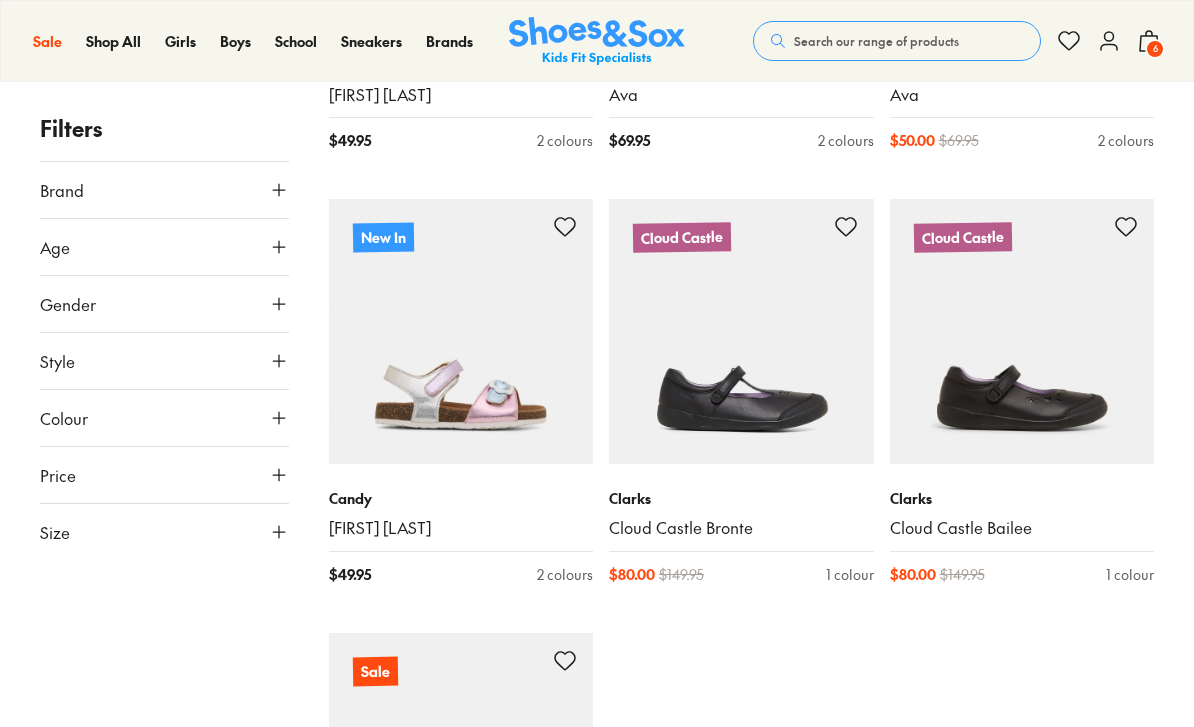 scroll, scrollTop: 530, scrollLeft: 0, axis: vertical 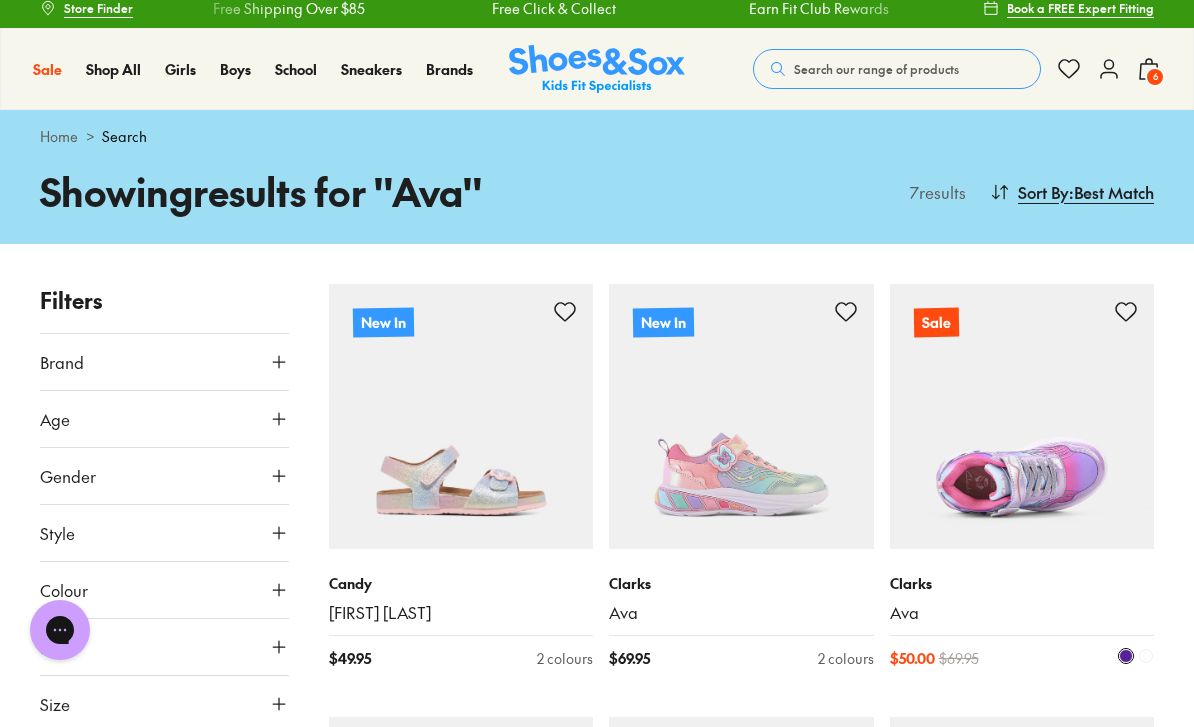 click at bounding box center (1022, 416) 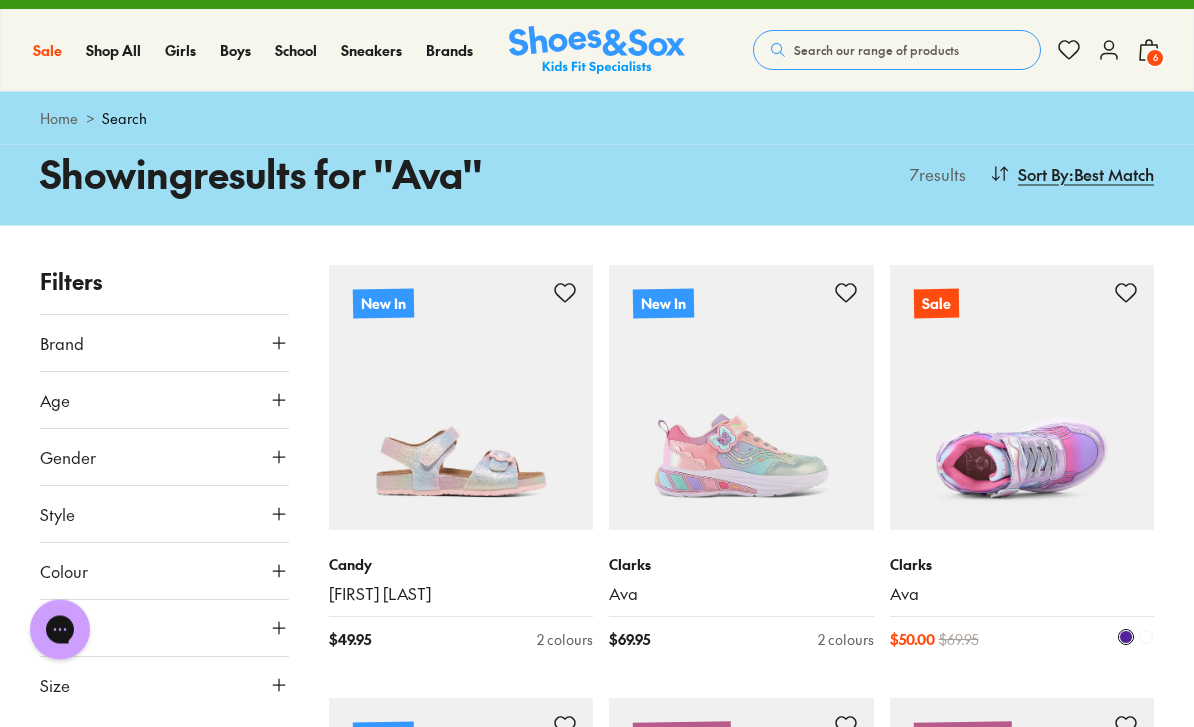 scroll, scrollTop: 0, scrollLeft: 0, axis: both 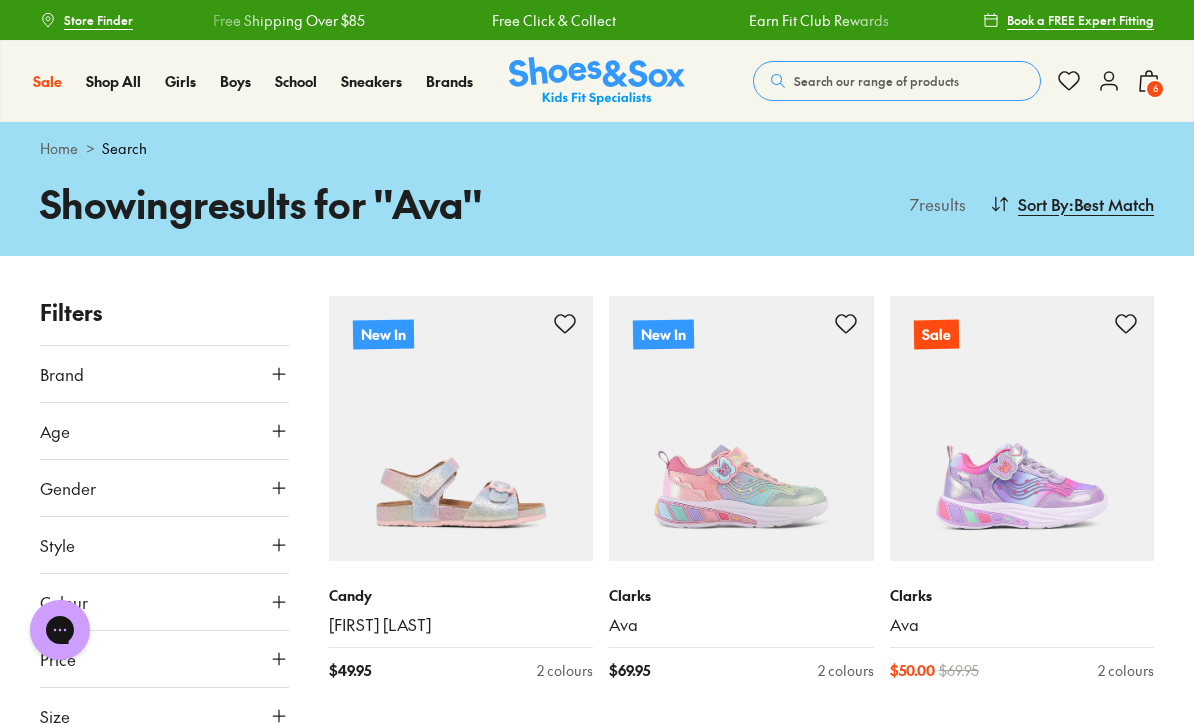 click on "6" at bounding box center [1155, 89] 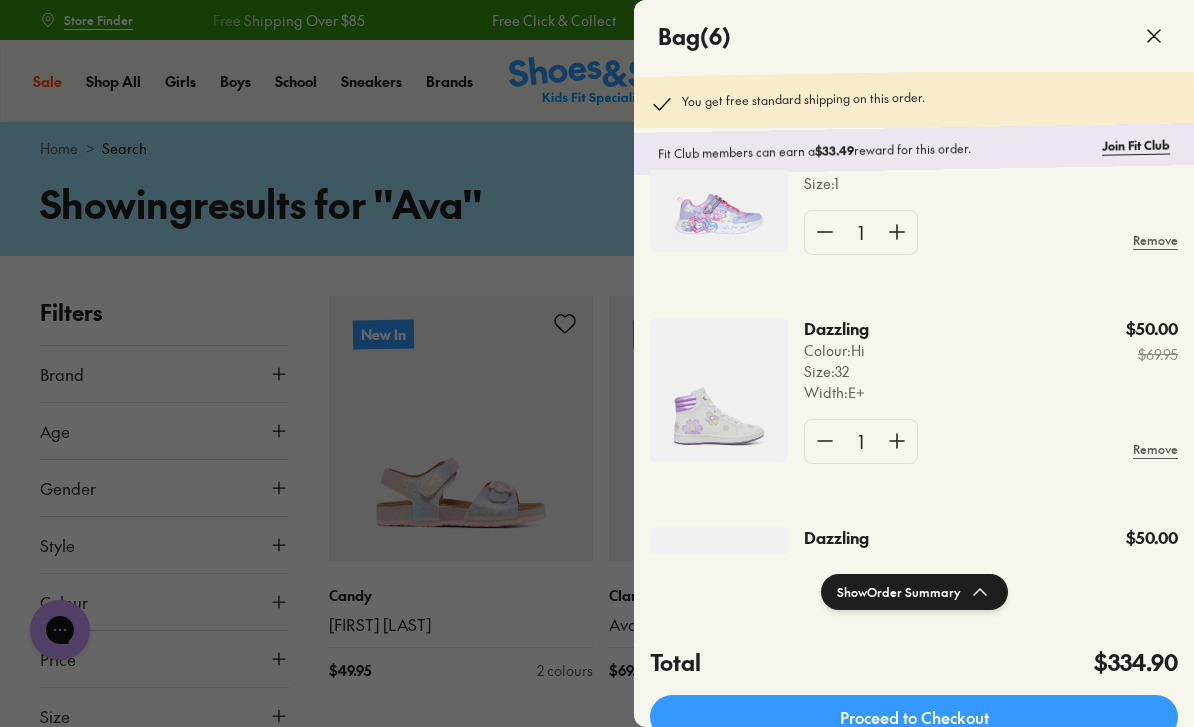 scroll, scrollTop: 101, scrollLeft: 0, axis: vertical 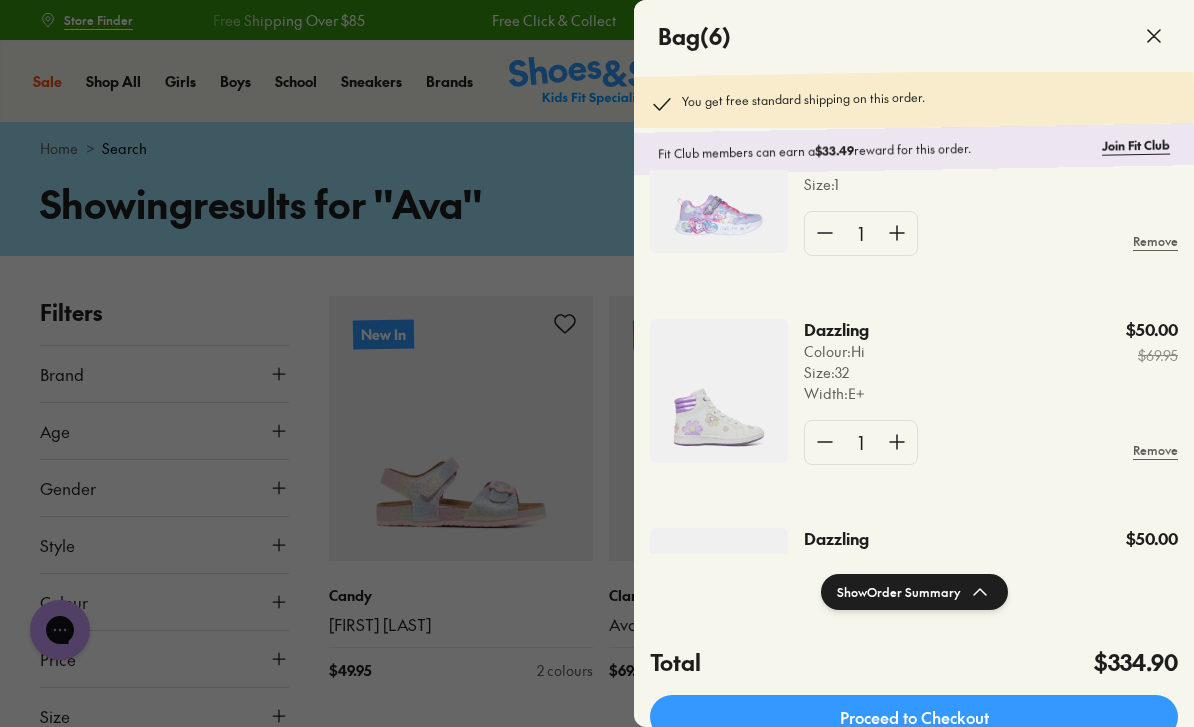 click 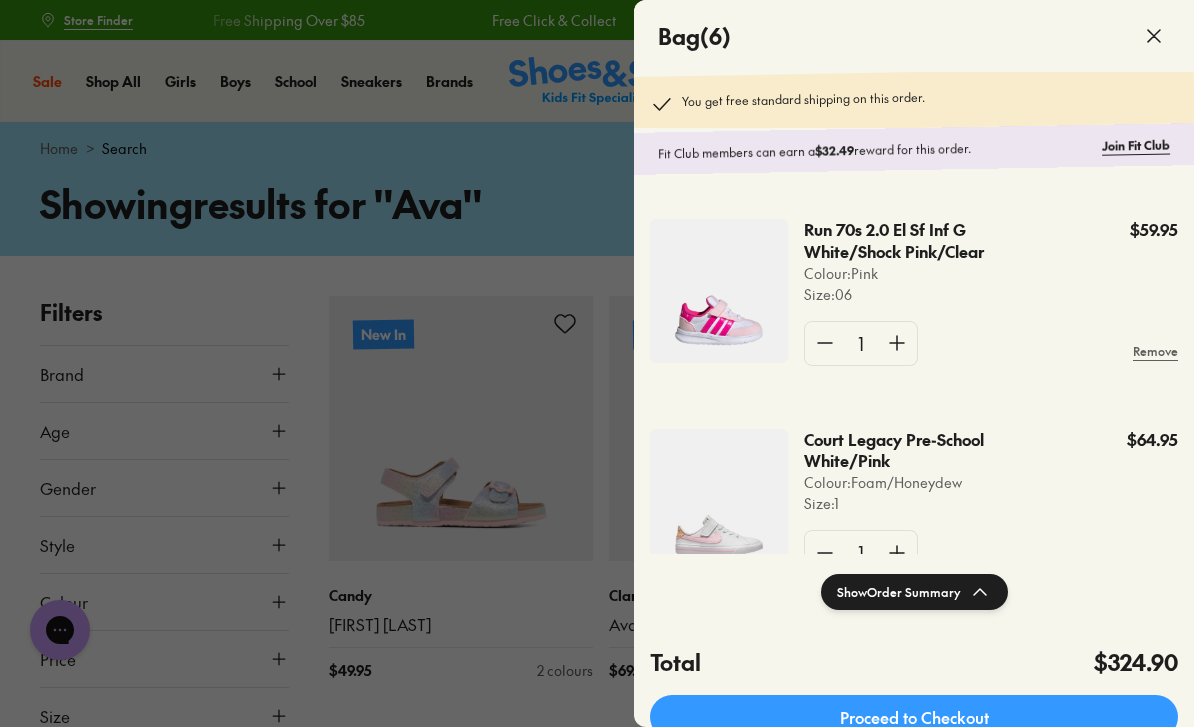 scroll, scrollTop: 817, scrollLeft: 0, axis: vertical 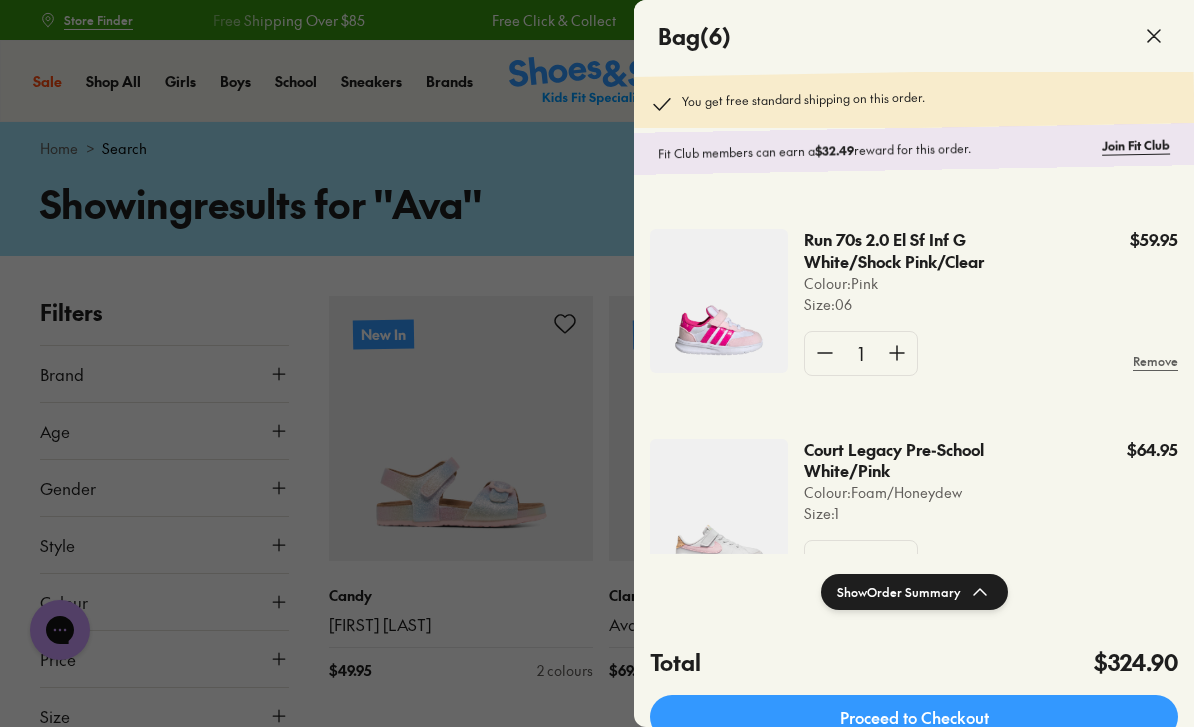 click 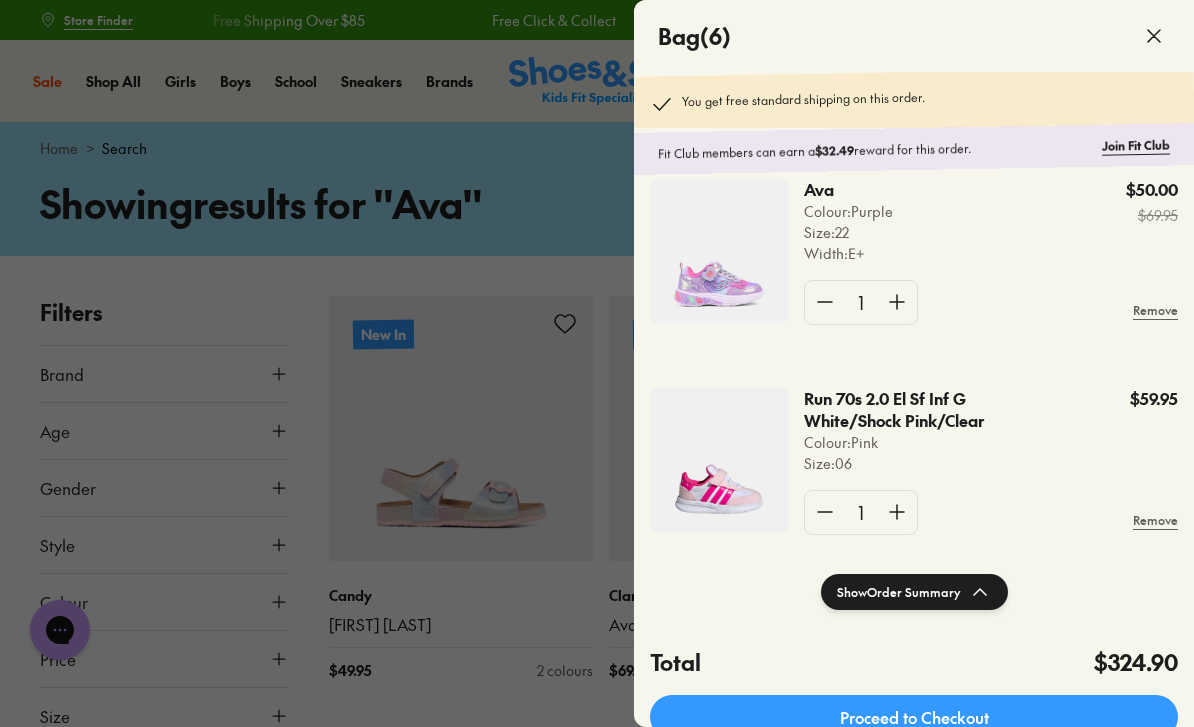 scroll, scrollTop: 634, scrollLeft: 0, axis: vertical 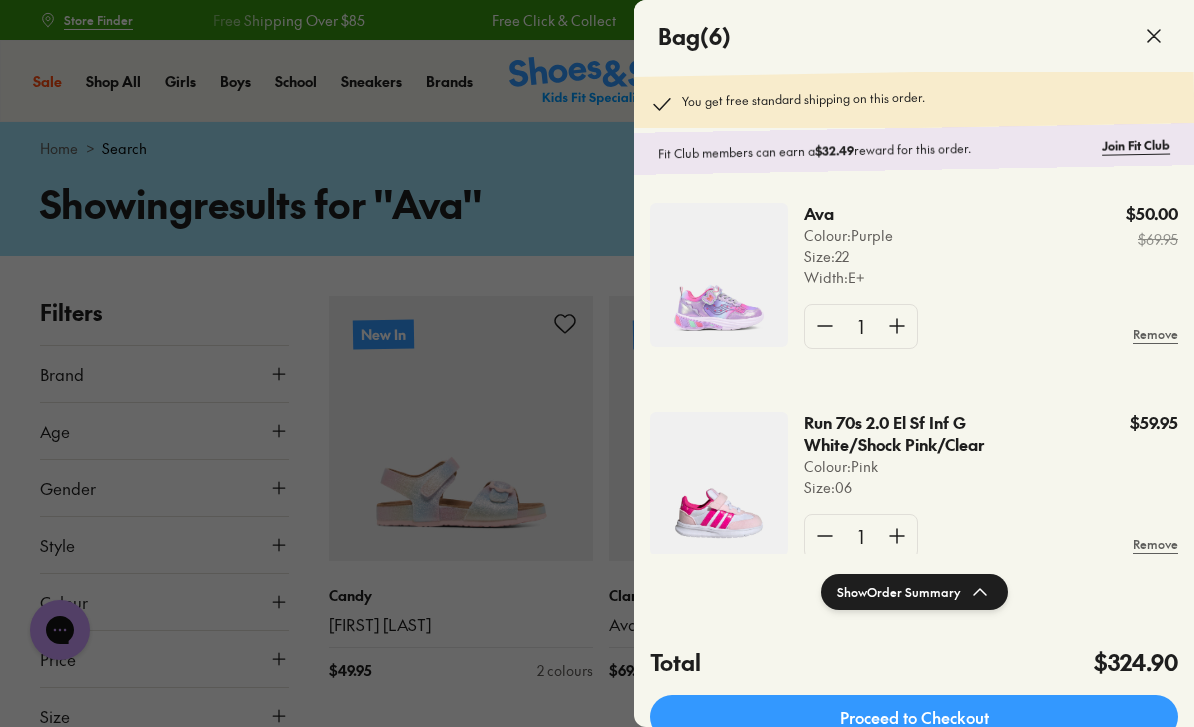 click 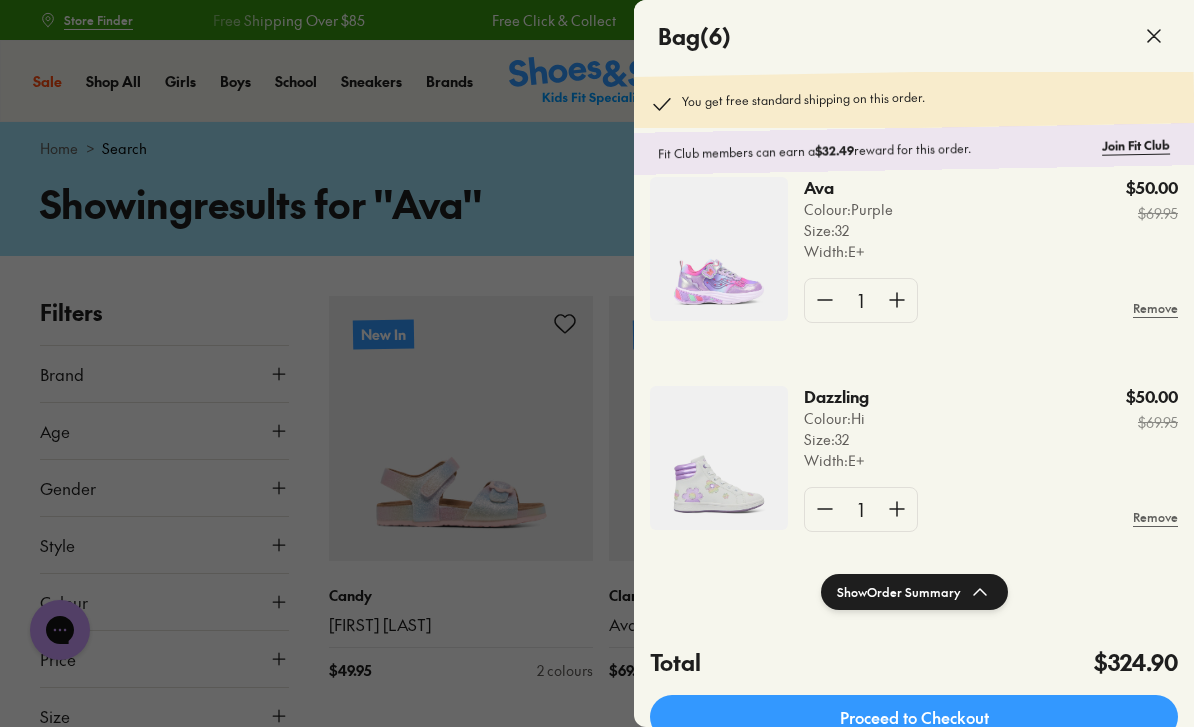 scroll, scrollTop: 35, scrollLeft: 0, axis: vertical 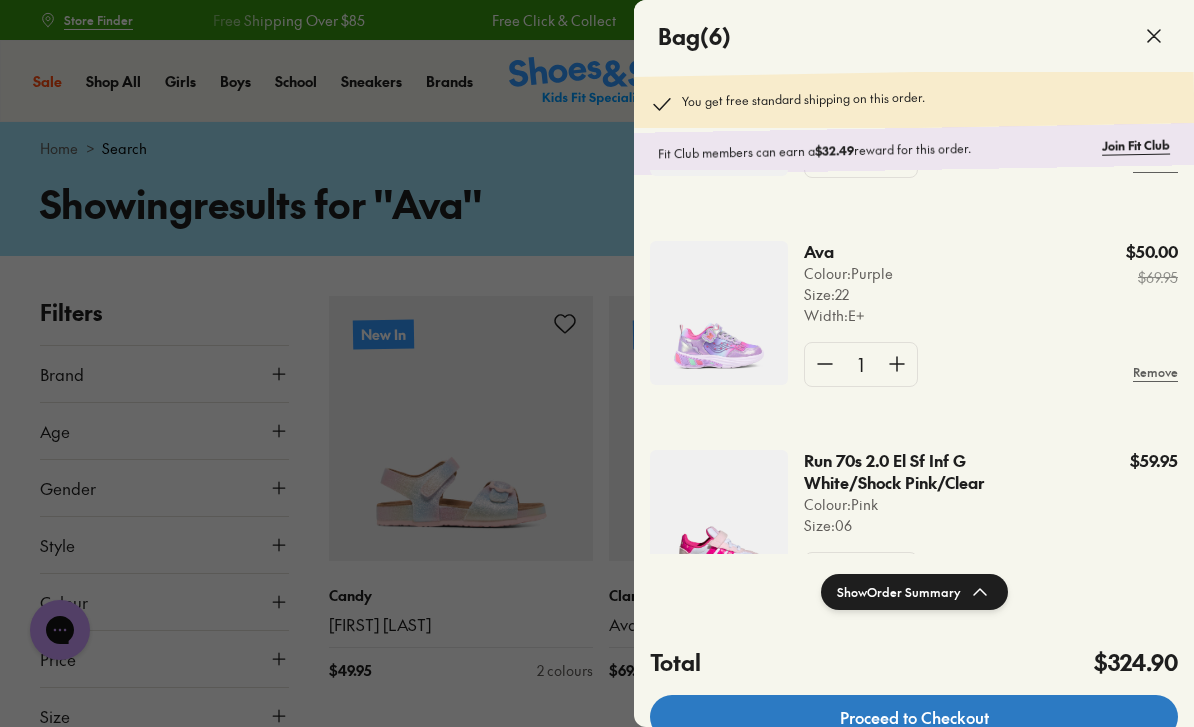 click on "Proceed to Checkout" 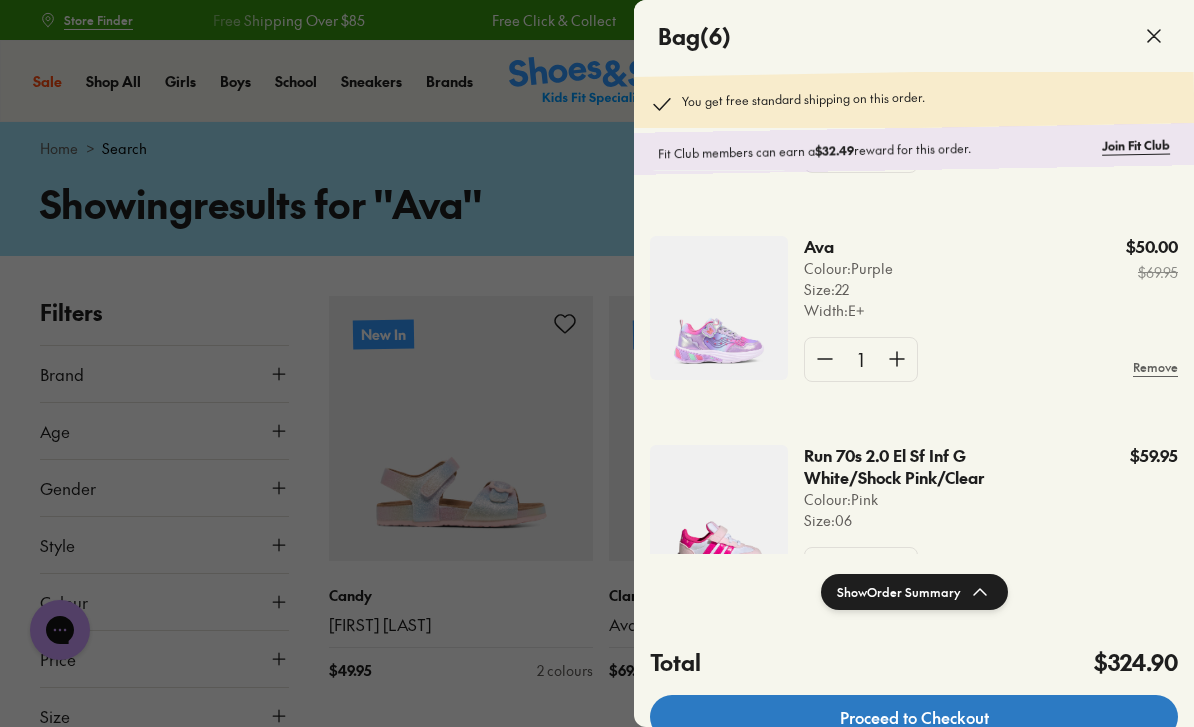 scroll, scrollTop: 620, scrollLeft: 0, axis: vertical 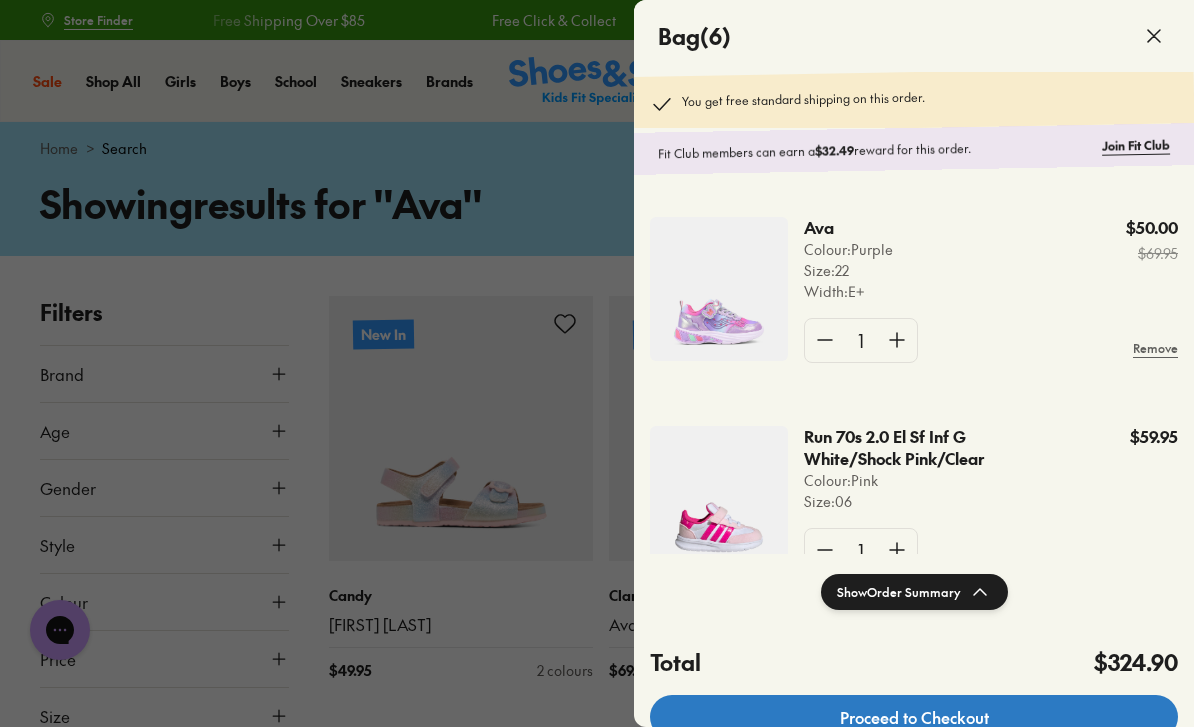 click on "Proceed to Checkout" 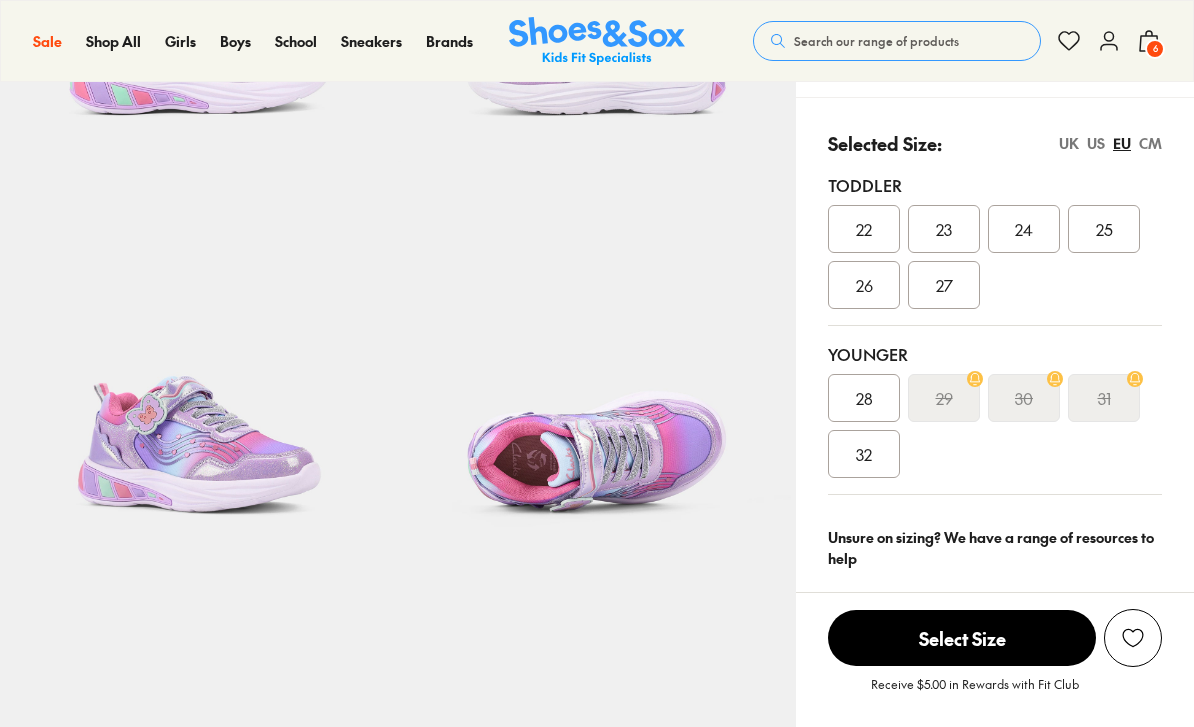 select on "*" 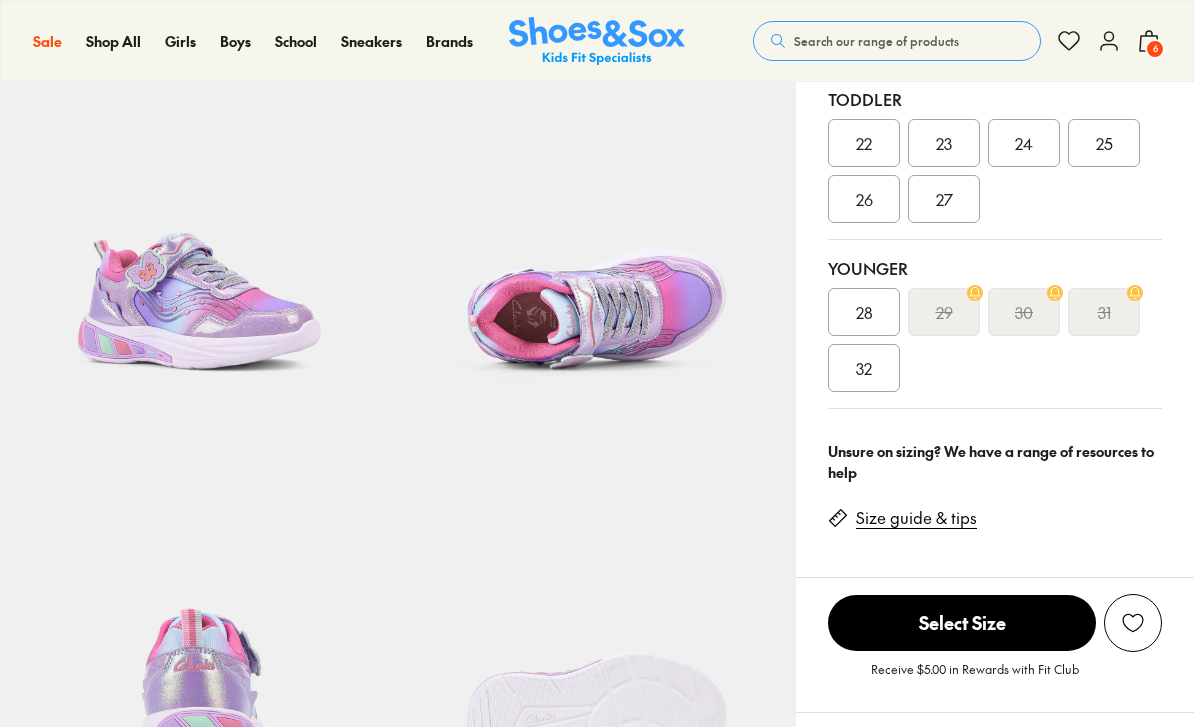 scroll, scrollTop: 0, scrollLeft: 0, axis: both 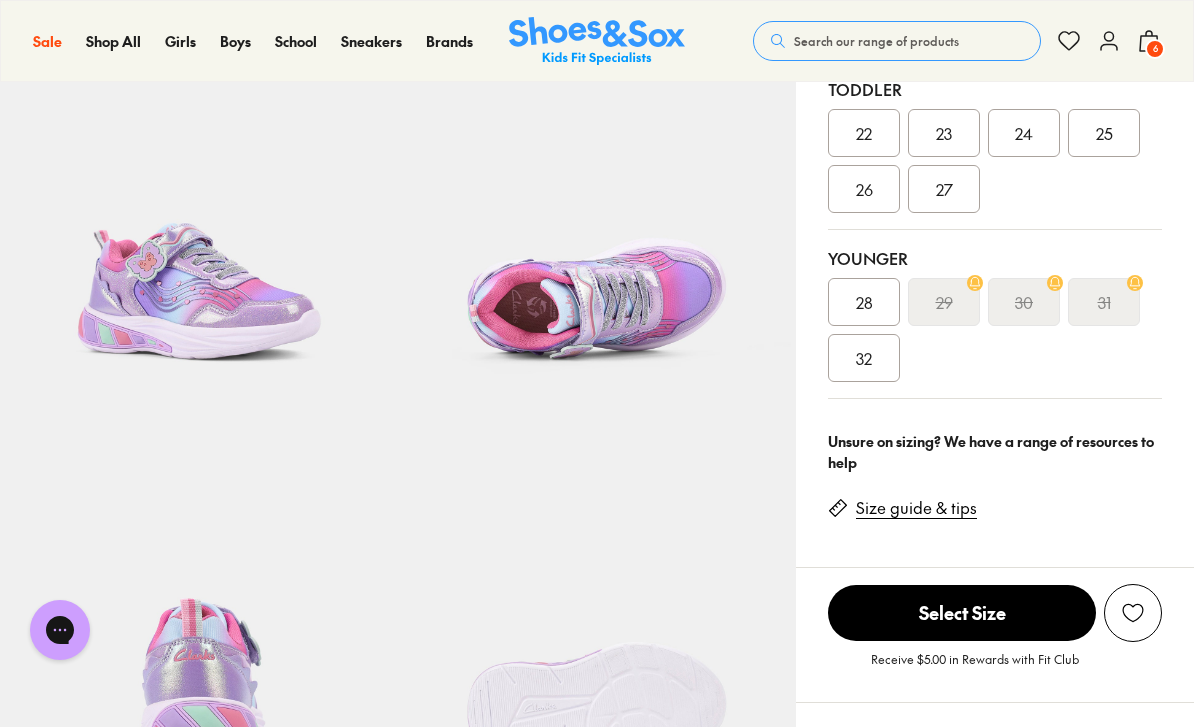 click on "32" at bounding box center [864, 358] 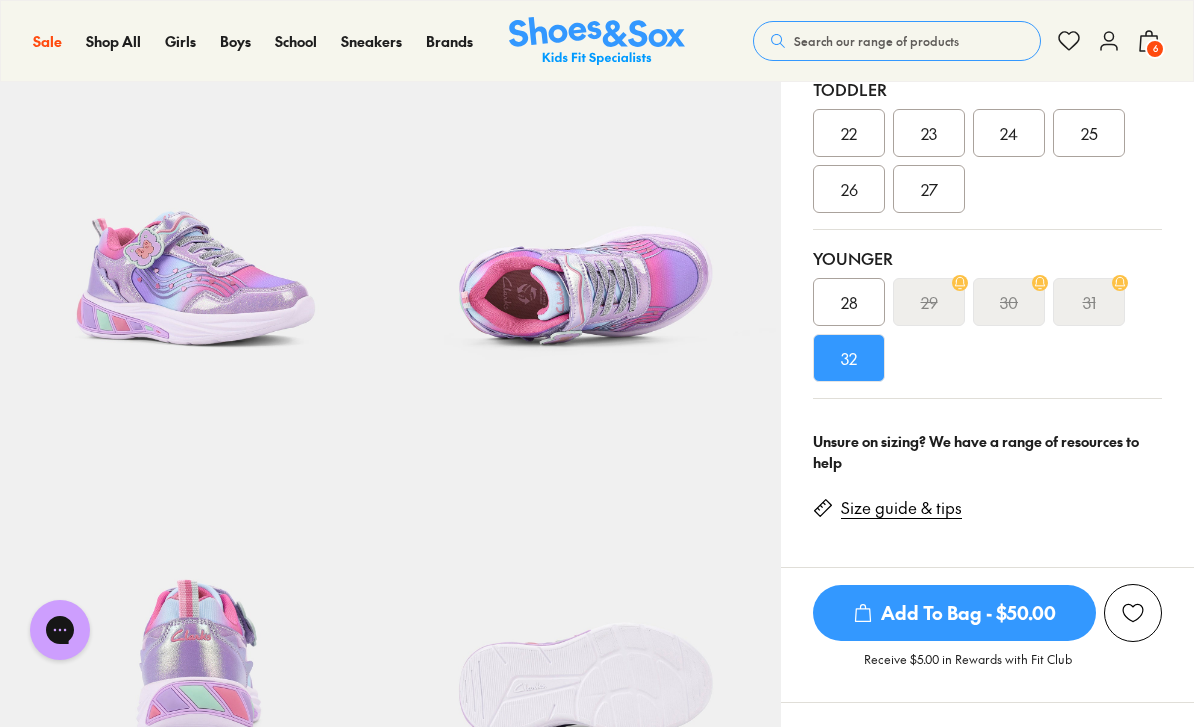 click on "Add To Bag - $50.00" at bounding box center (954, 613) 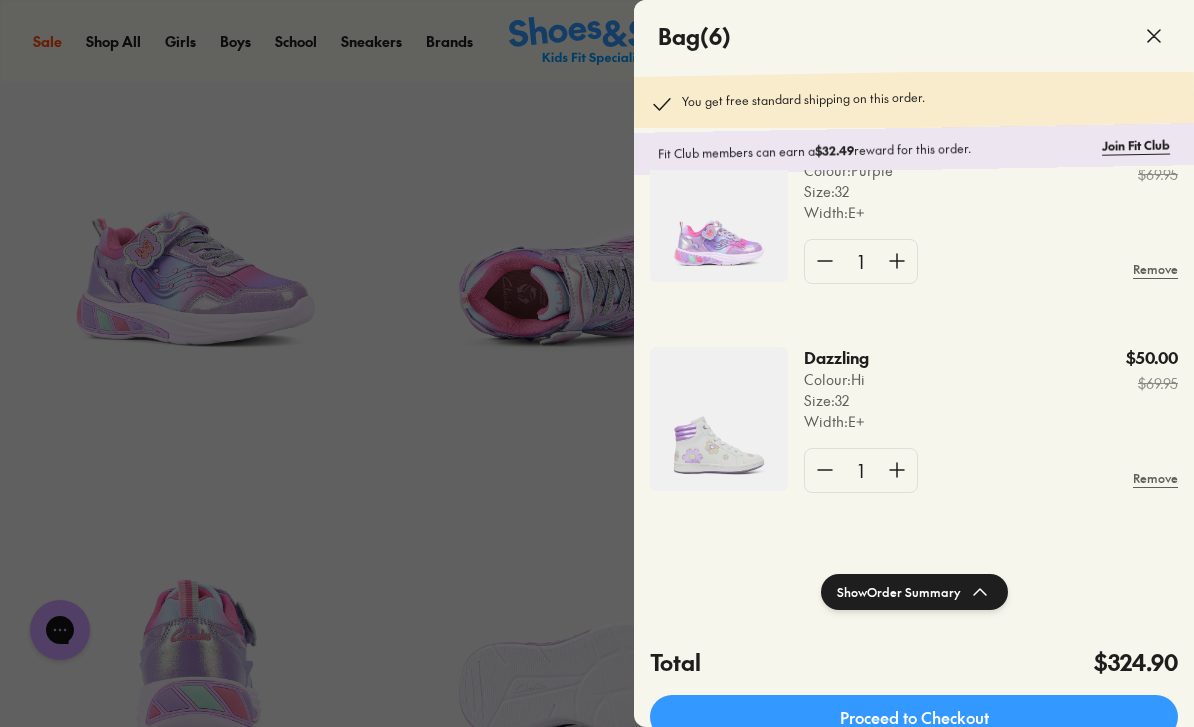 scroll, scrollTop: 68, scrollLeft: 0, axis: vertical 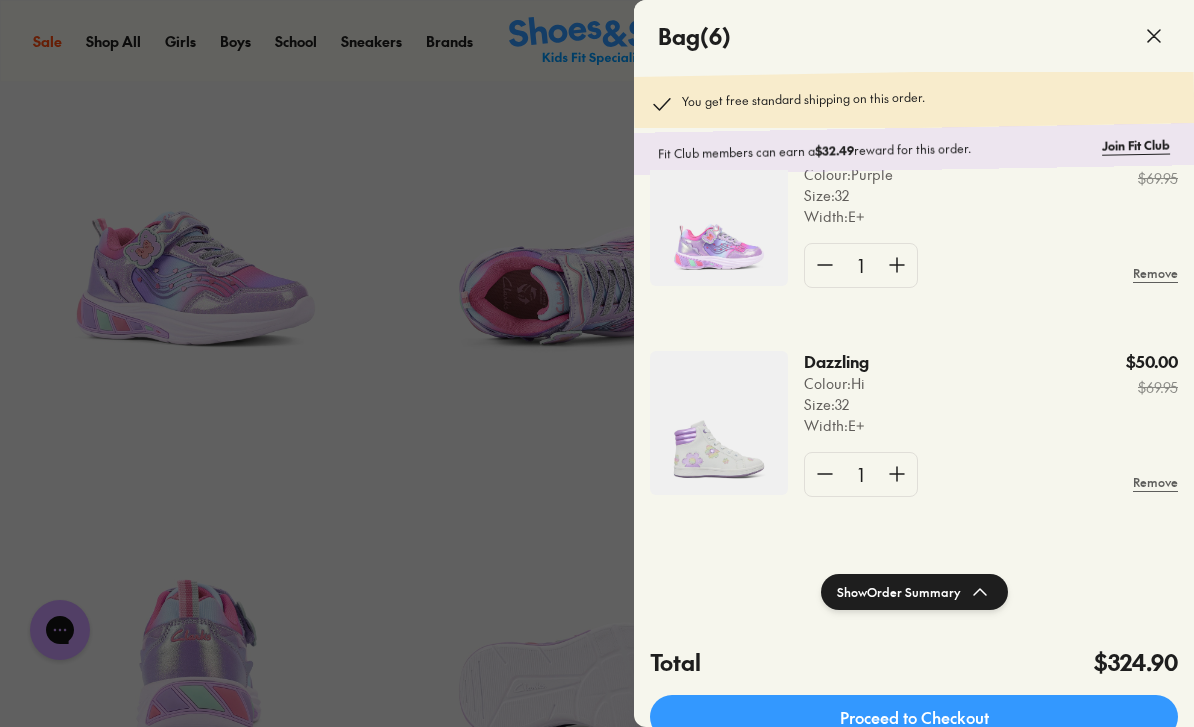 click 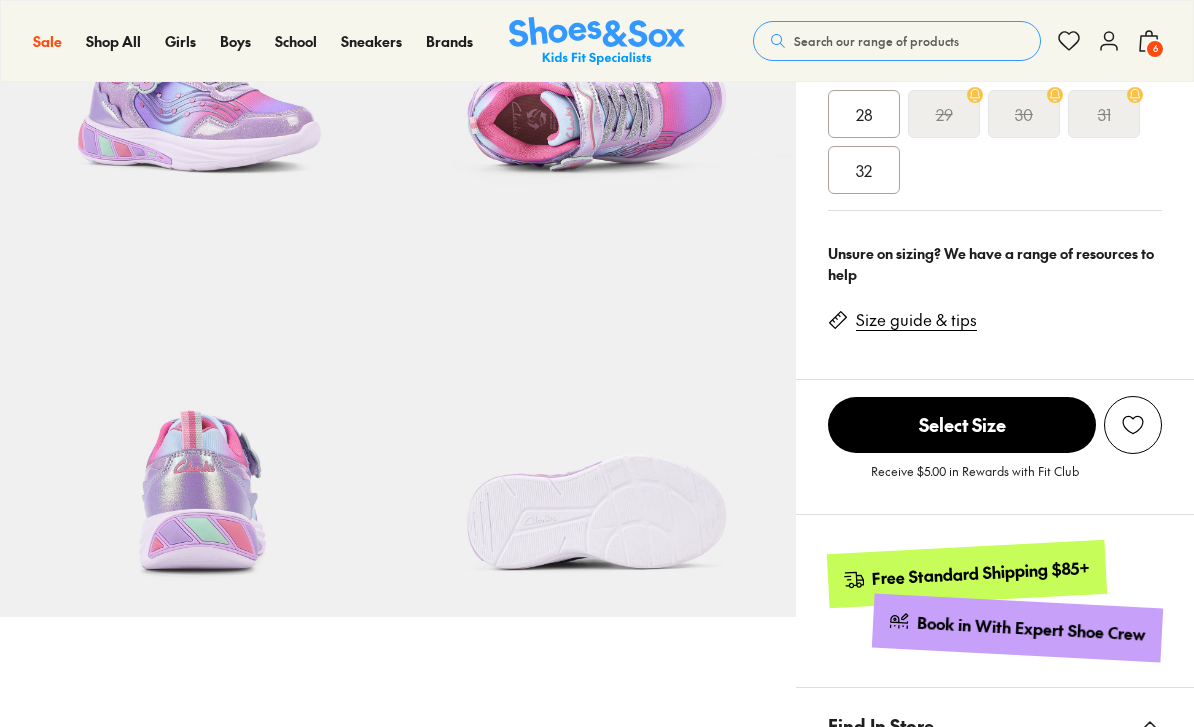 select on "*" 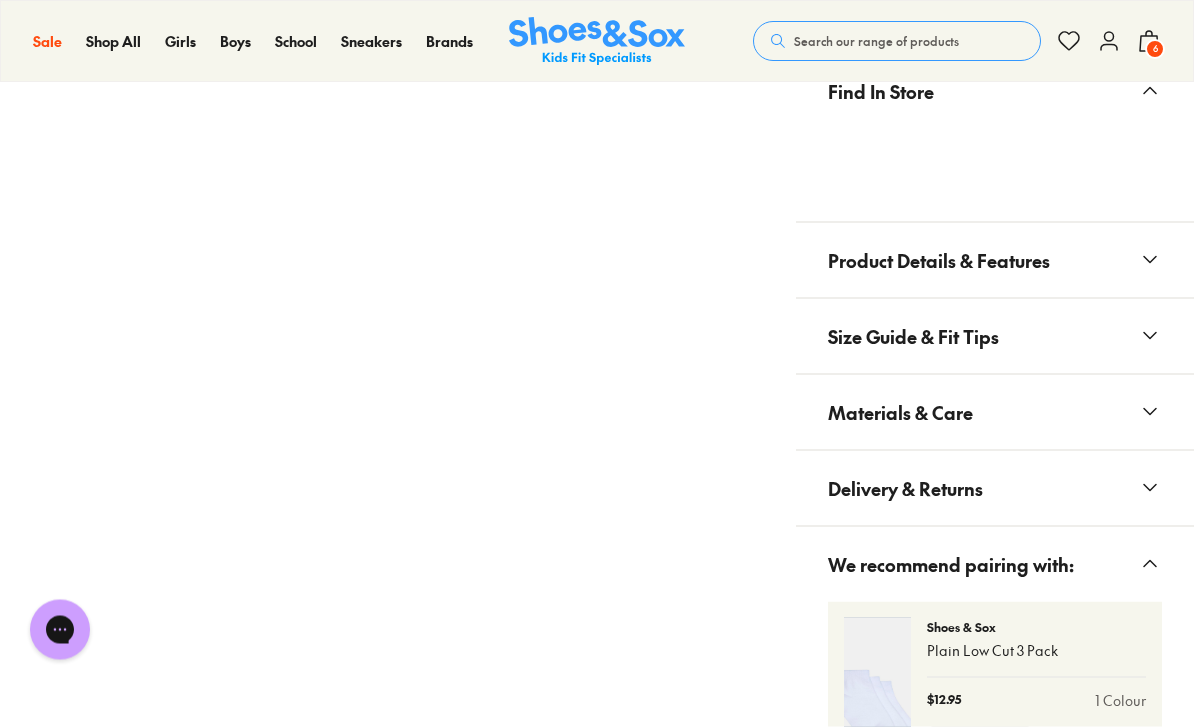 scroll, scrollTop: 0, scrollLeft: 0, axis: both 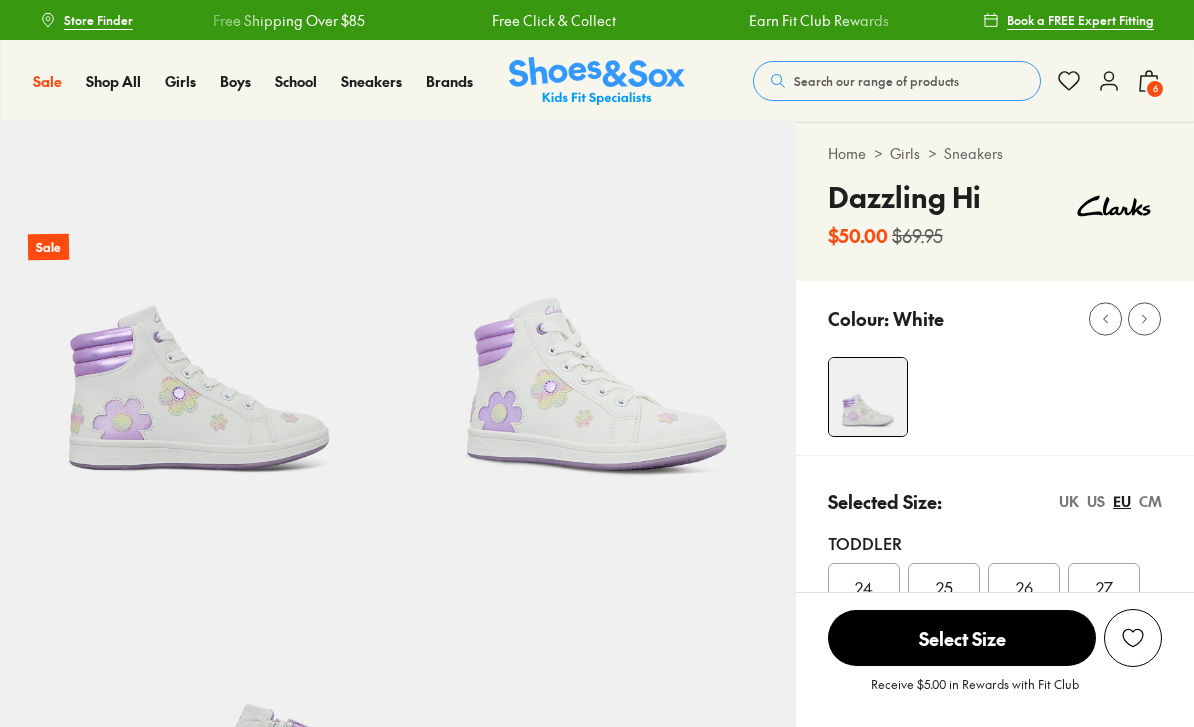 select on "*" 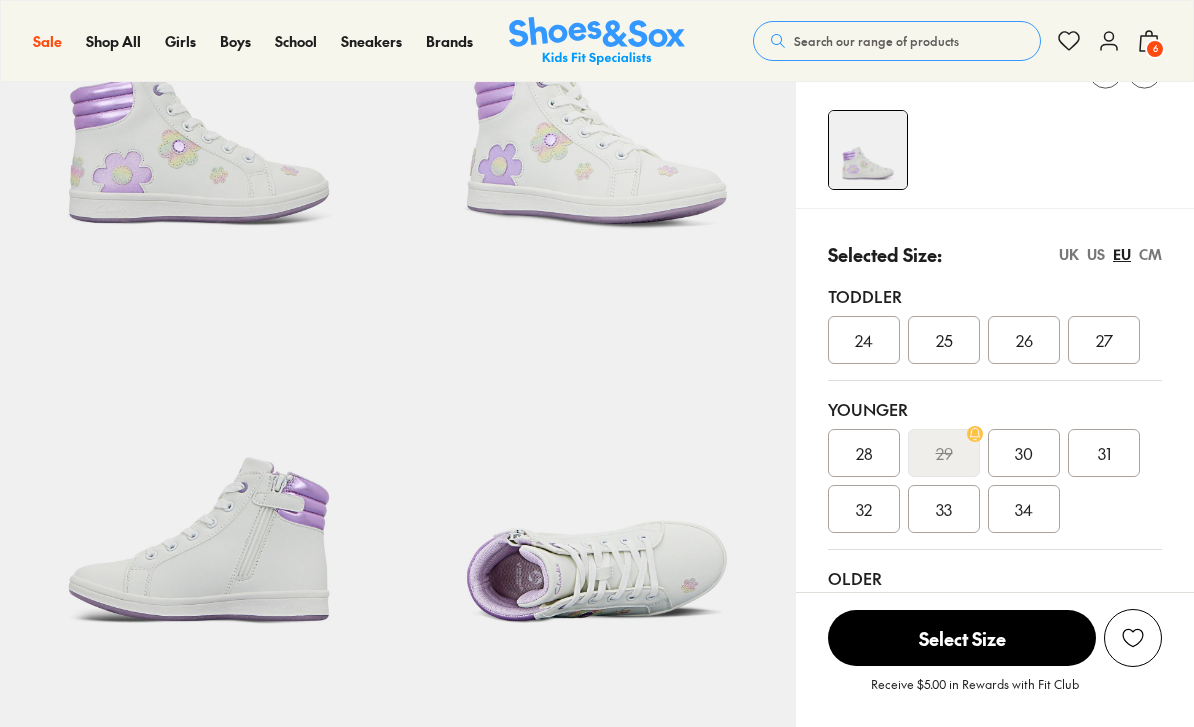 scroll, scrollTop: 0, scrollLeft: 0, axis: both 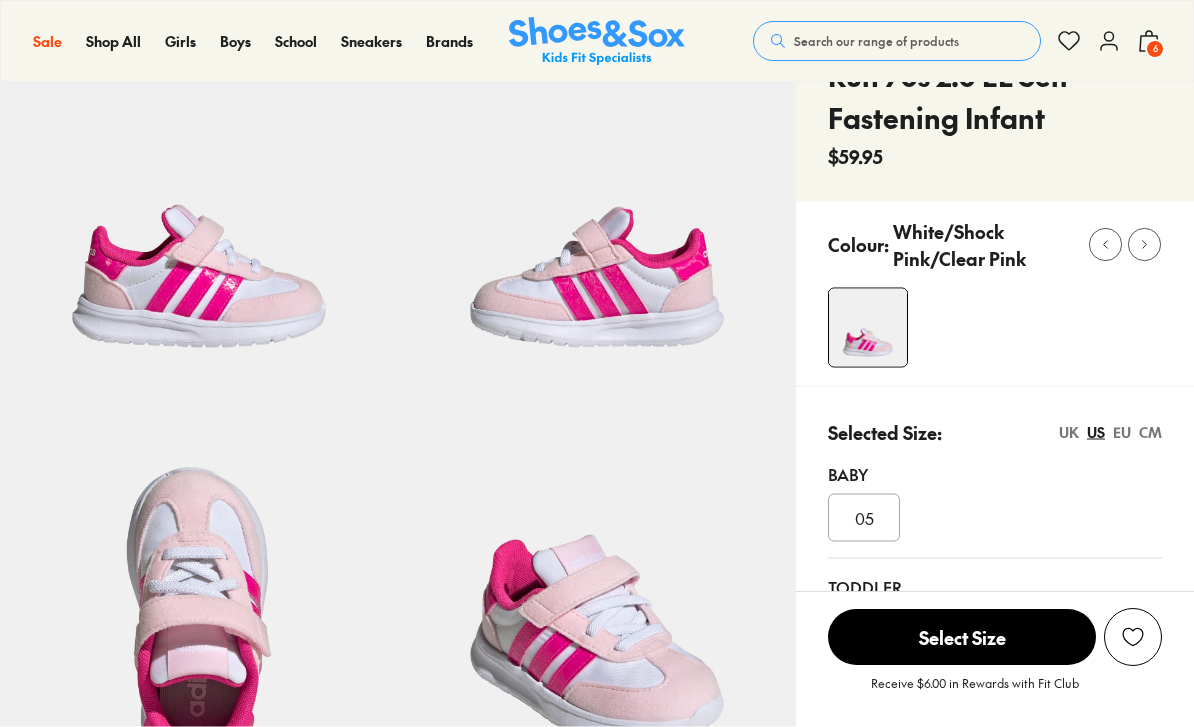 select on "*" 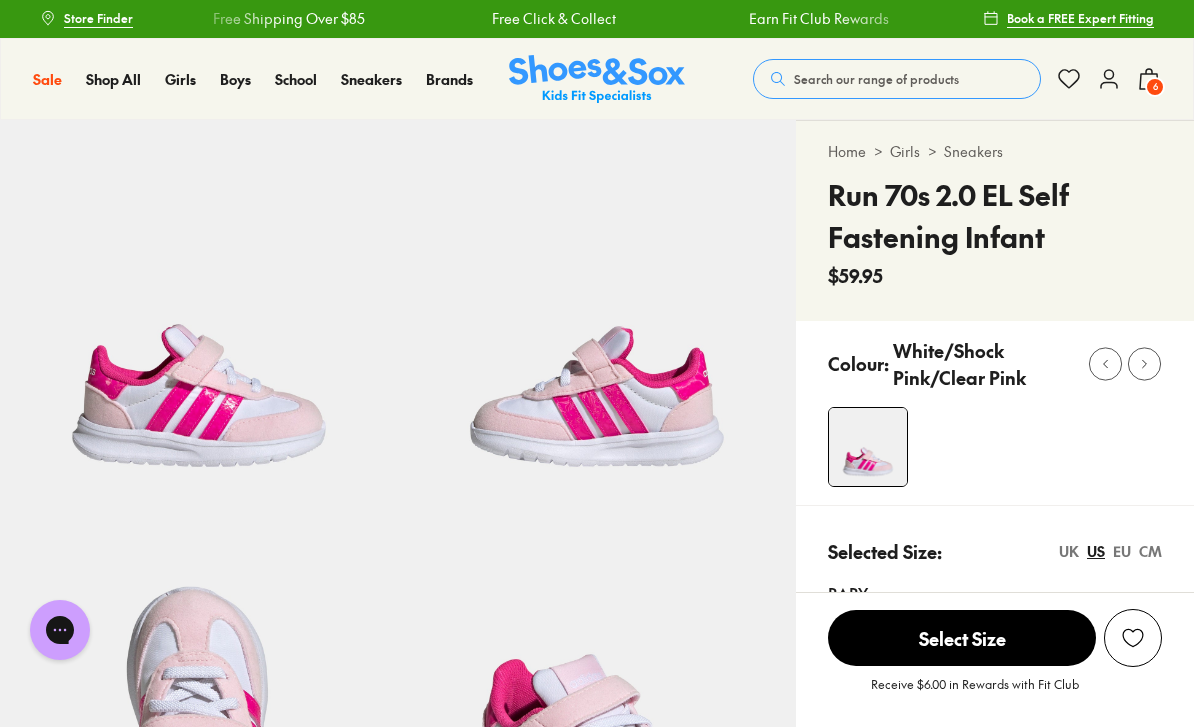 scroll, scrollTop: 0, scrollLeft: 0, axis: both 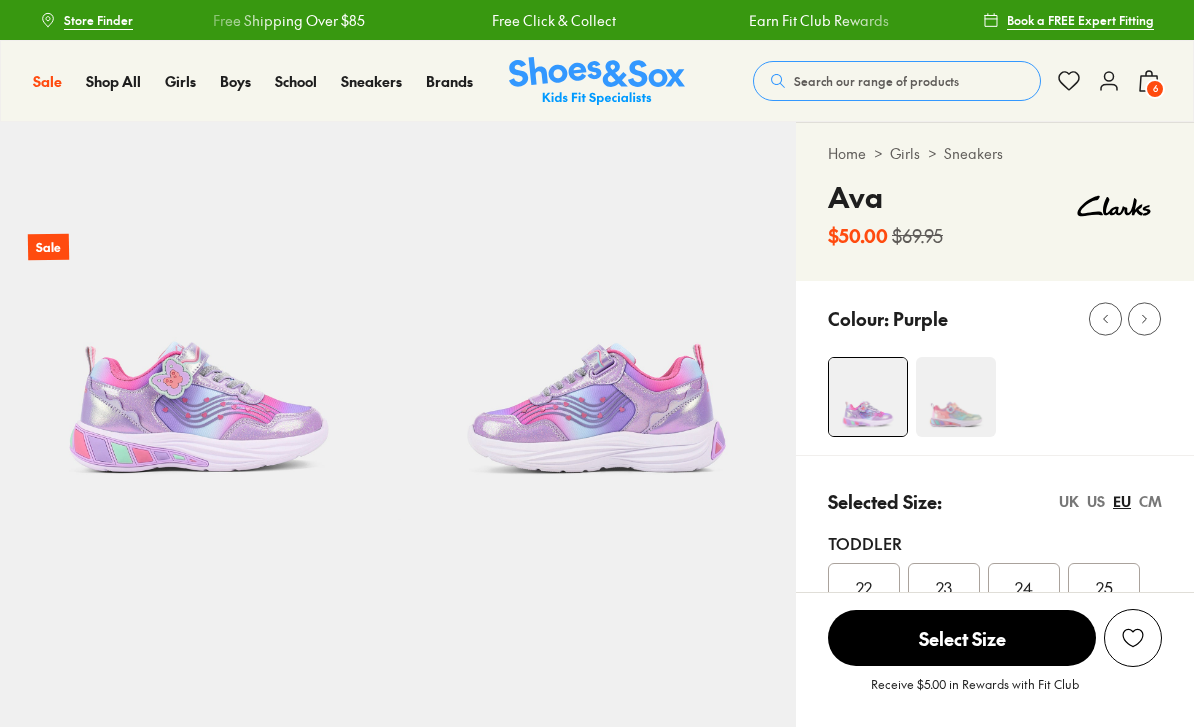 select on "*" 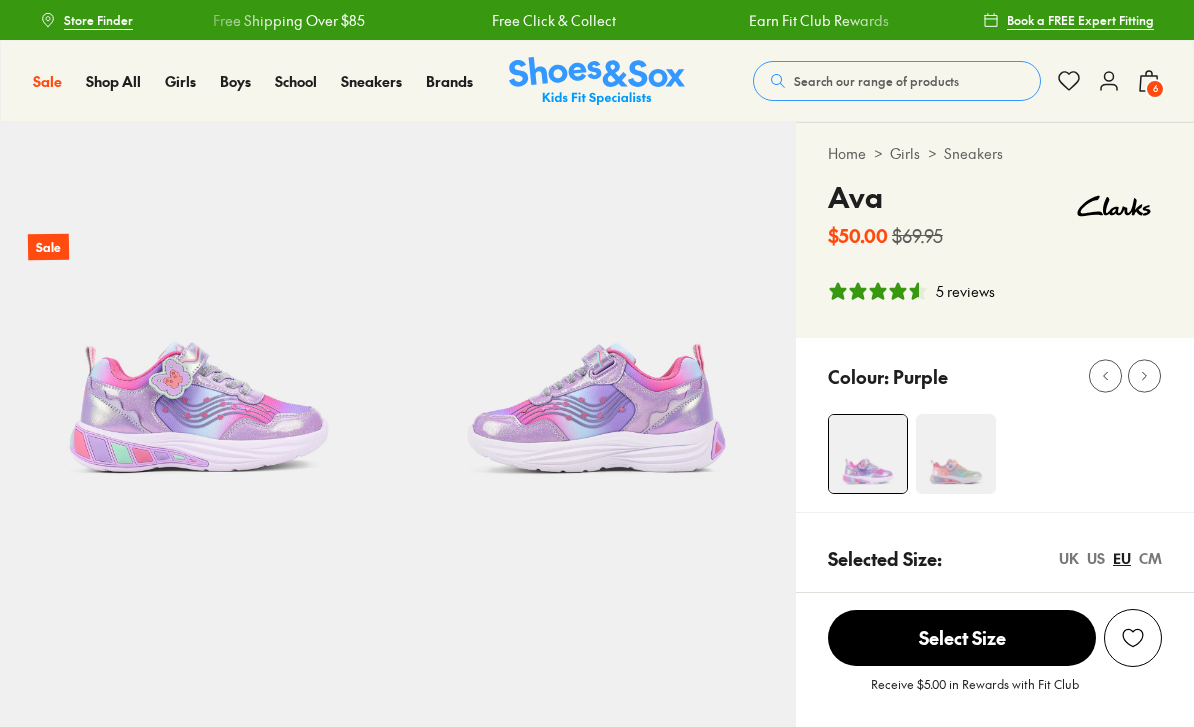 scroll, scrollTop: 0, scrollLeft: 0, axis: both 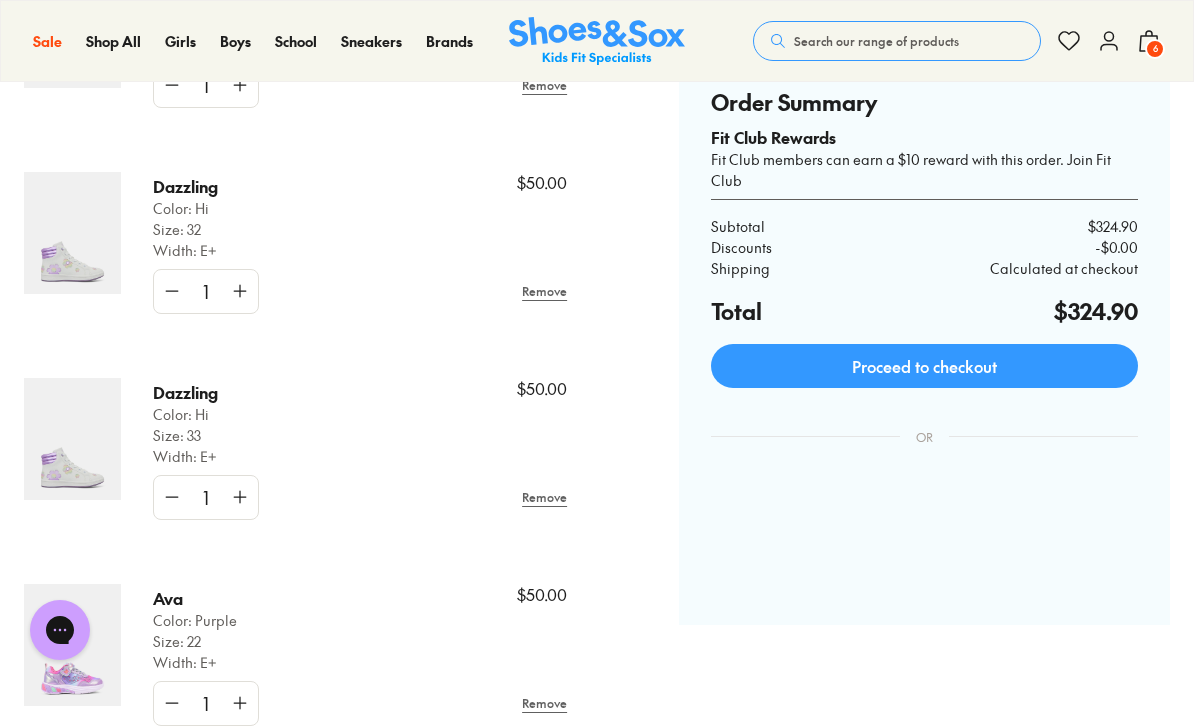 click 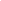 scroll, scrollTop: 0, scrollLeft: 0, axis: both 